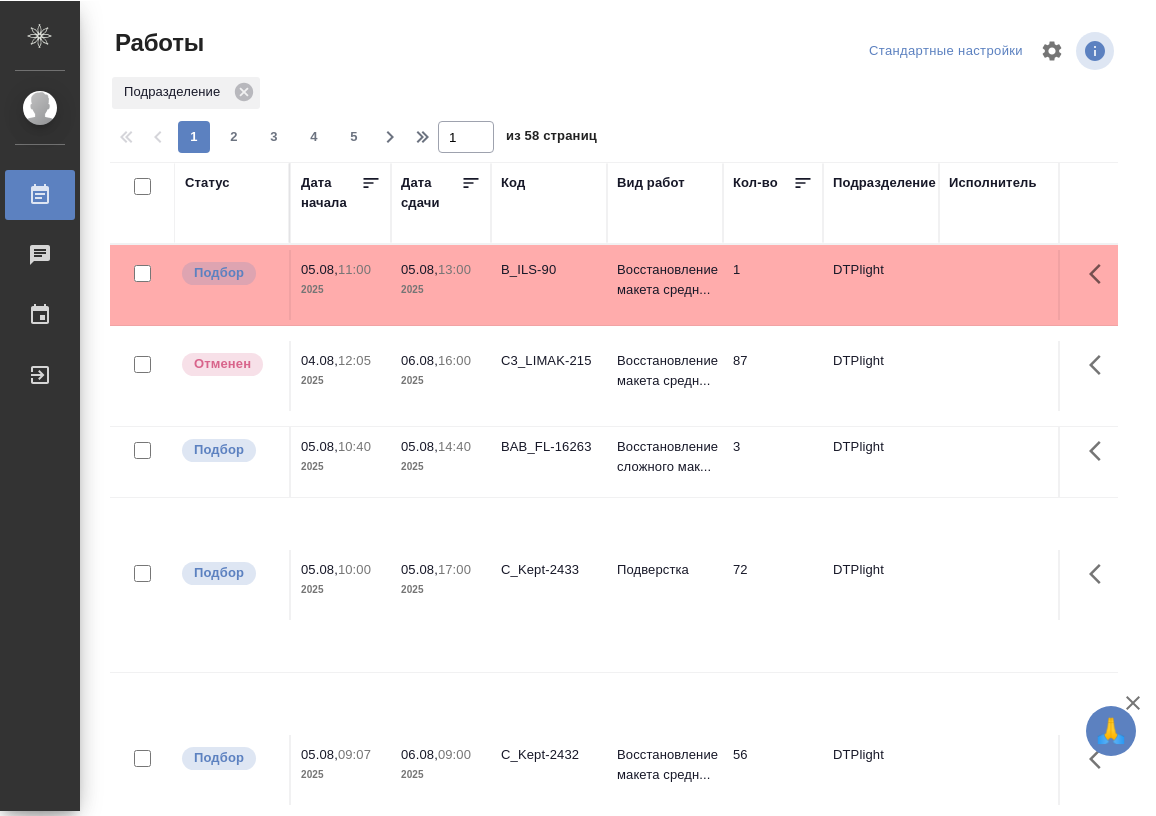 scroll, scrollTop: 0, scrollLeft: 0, axis: both 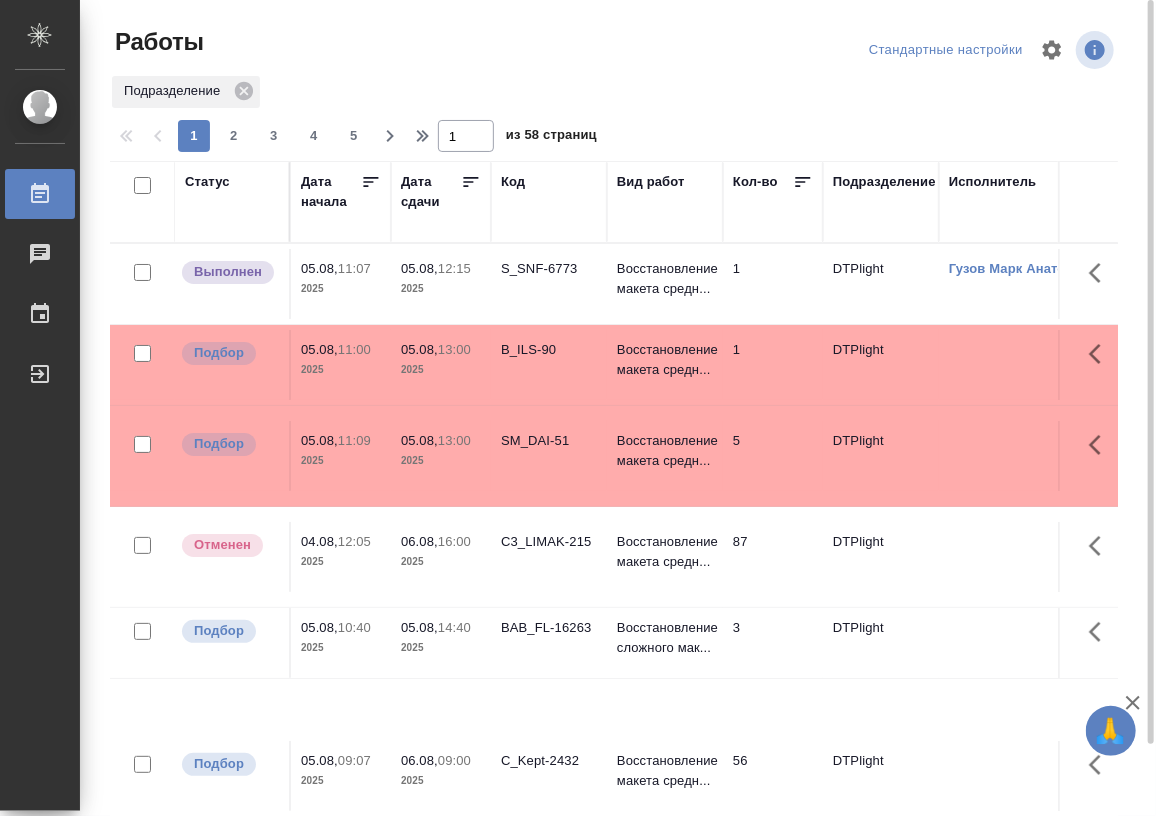 click on "Статус" at bounding box center (207, 182) 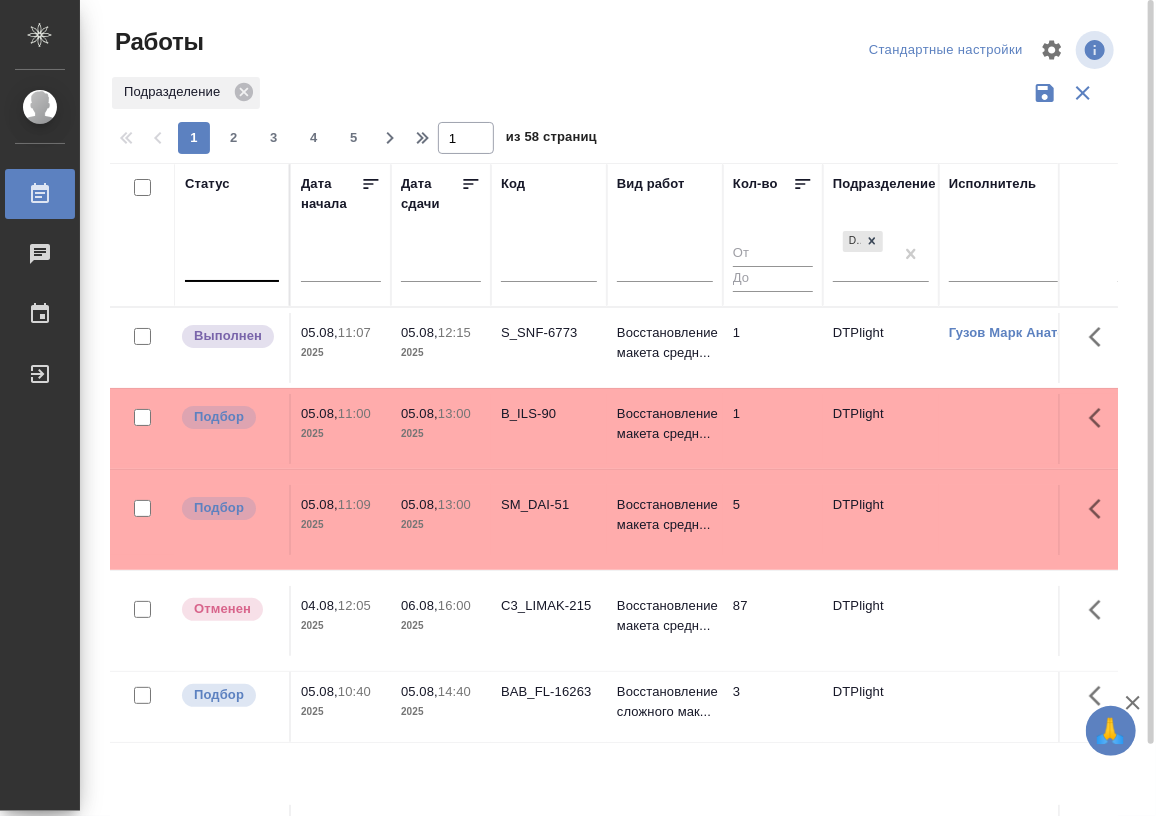click at bounding box center (232, 263) 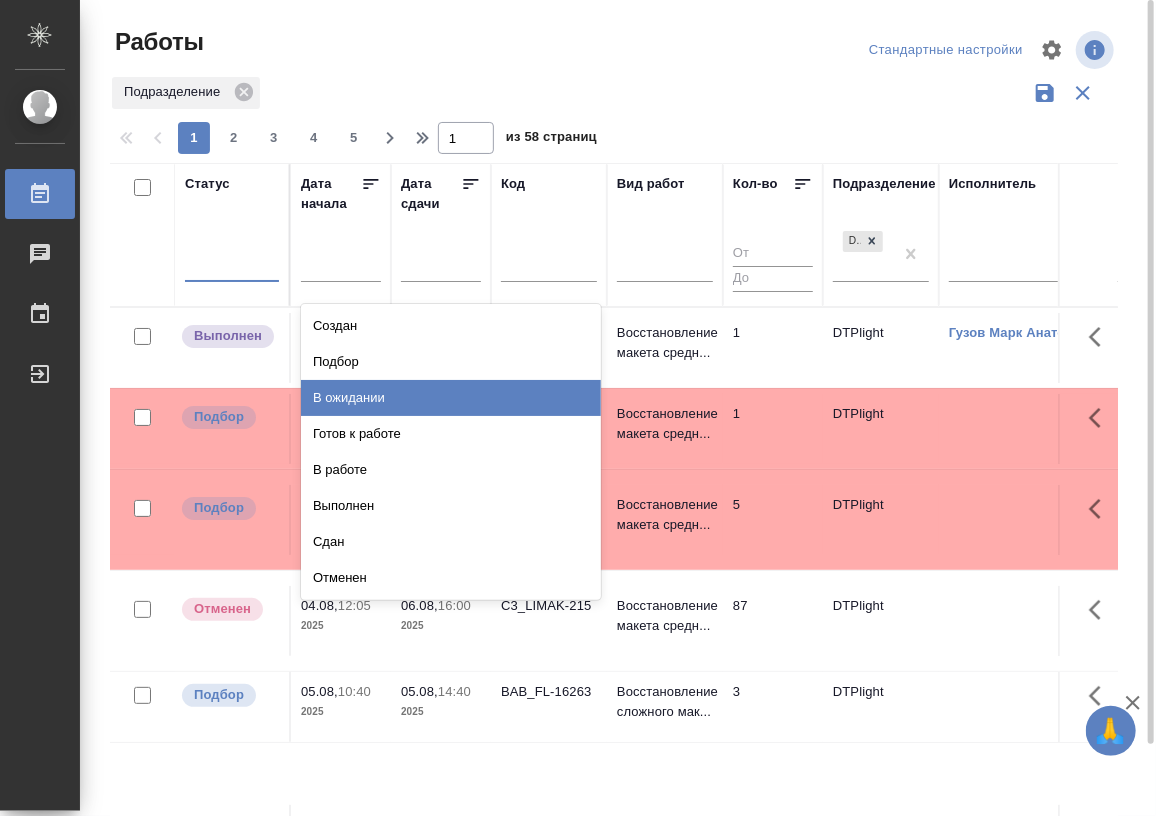 click on "В ожидании" at bounding box center (451, 398) 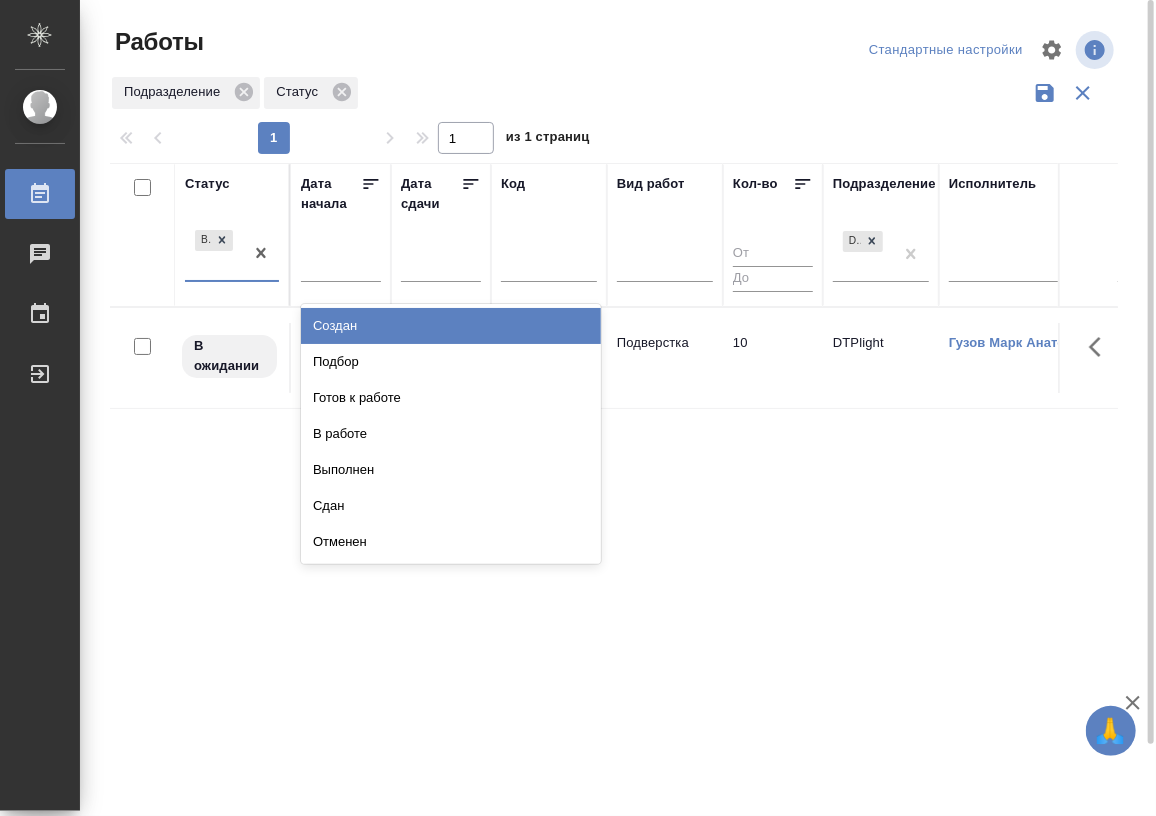 click at bounding box center [261, 253] 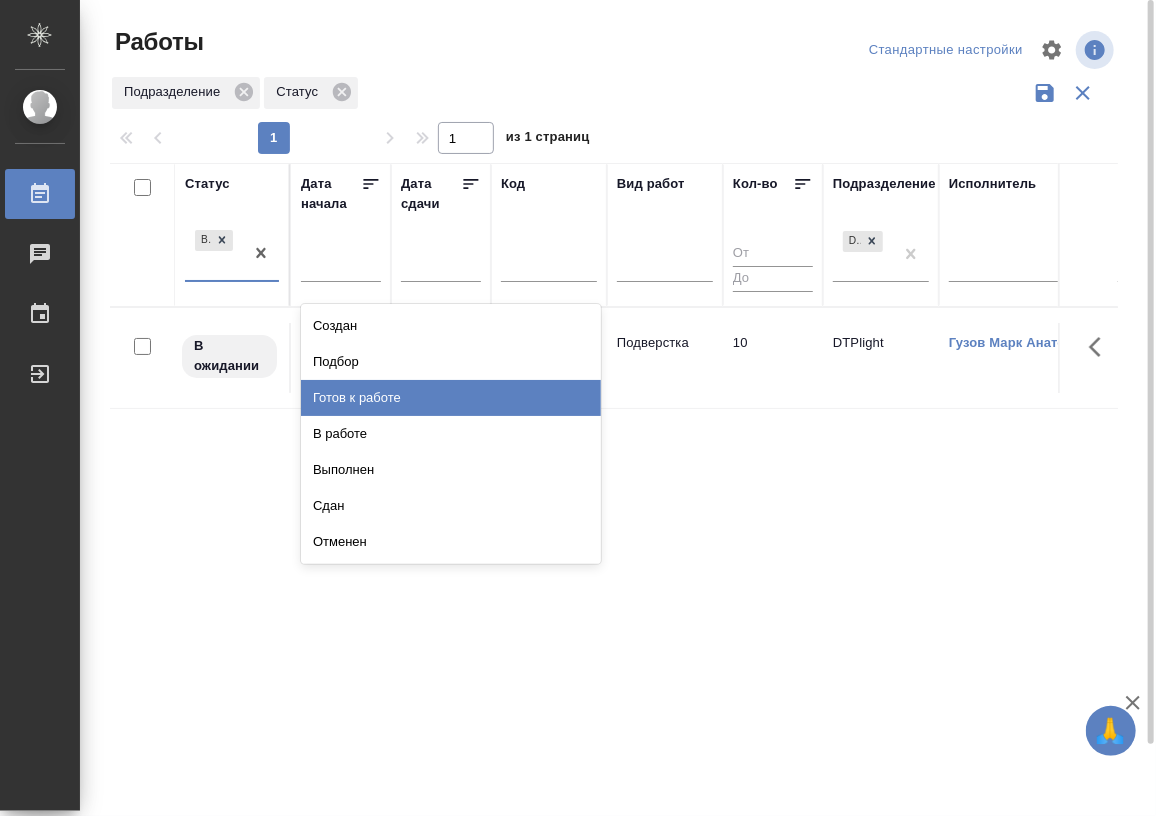 click on "Готов к работе" at bounding box center (451, 398) 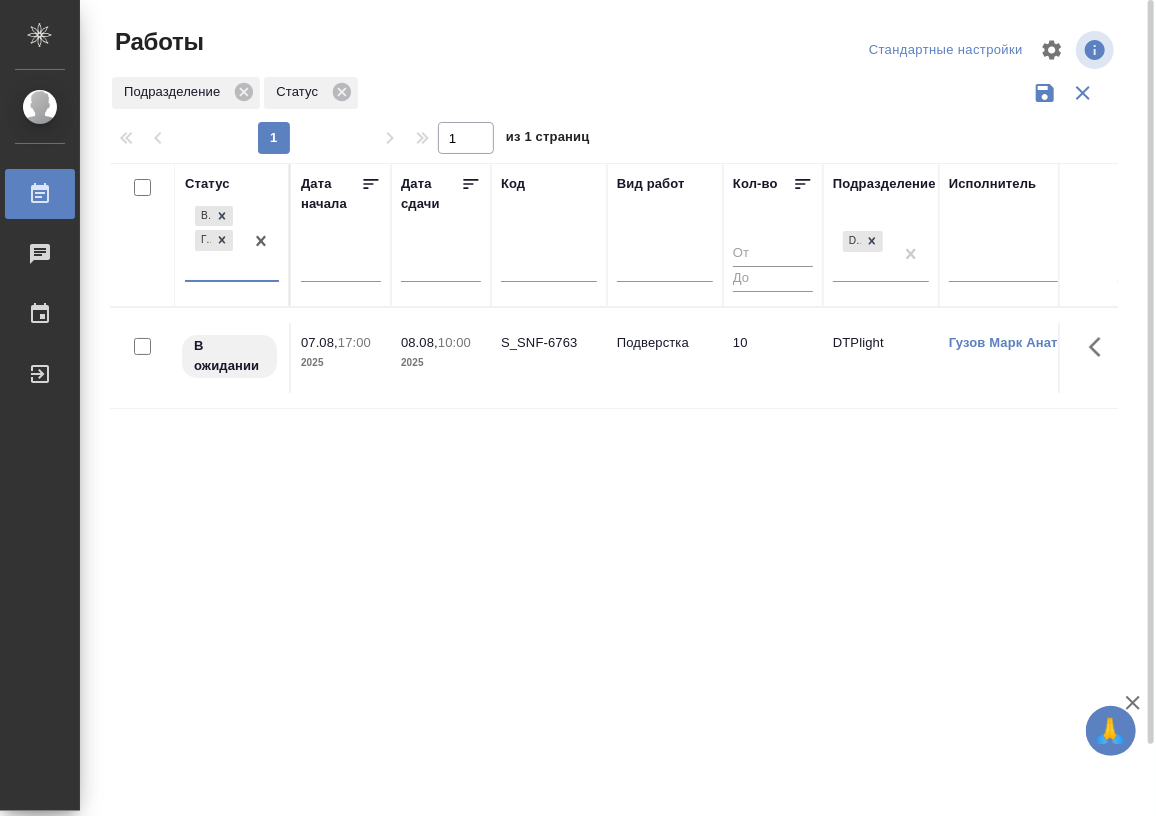 click on "В ожидании Готов к работе" at bounding box center (214, 241) 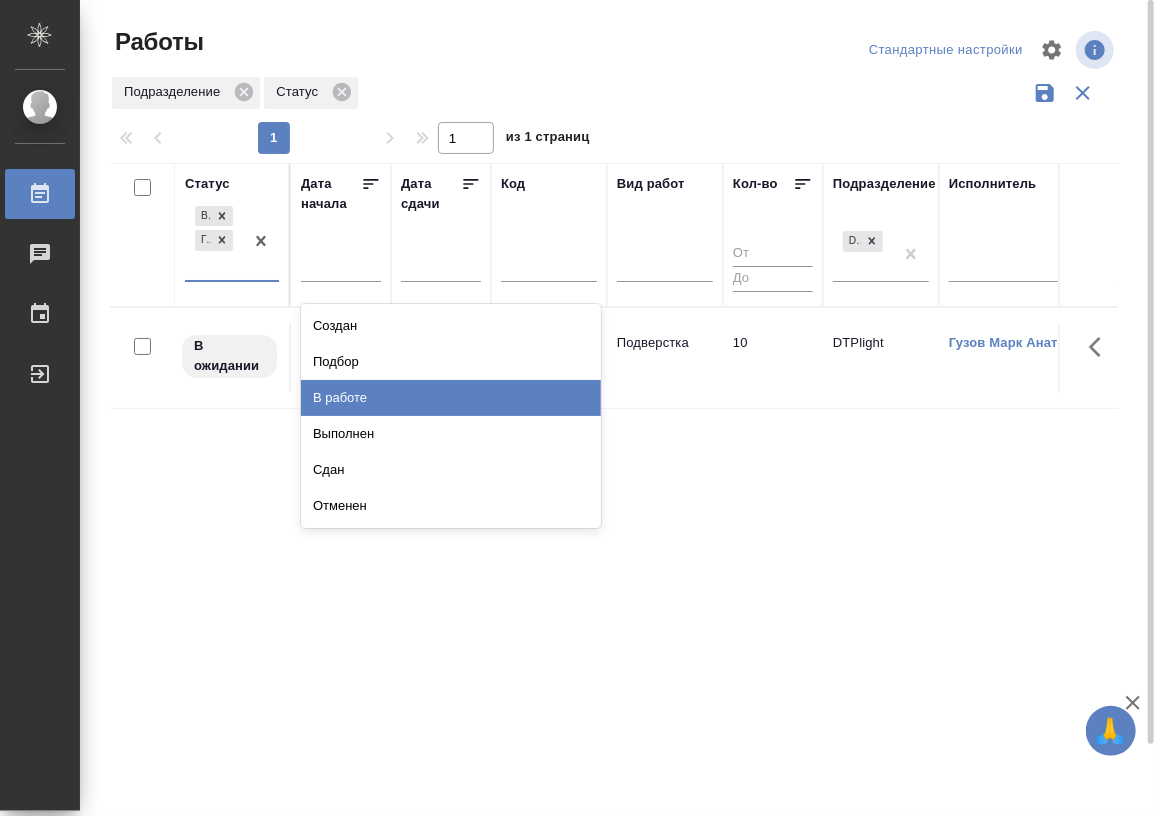 click on "В работе" at bounding box center [451, 398] 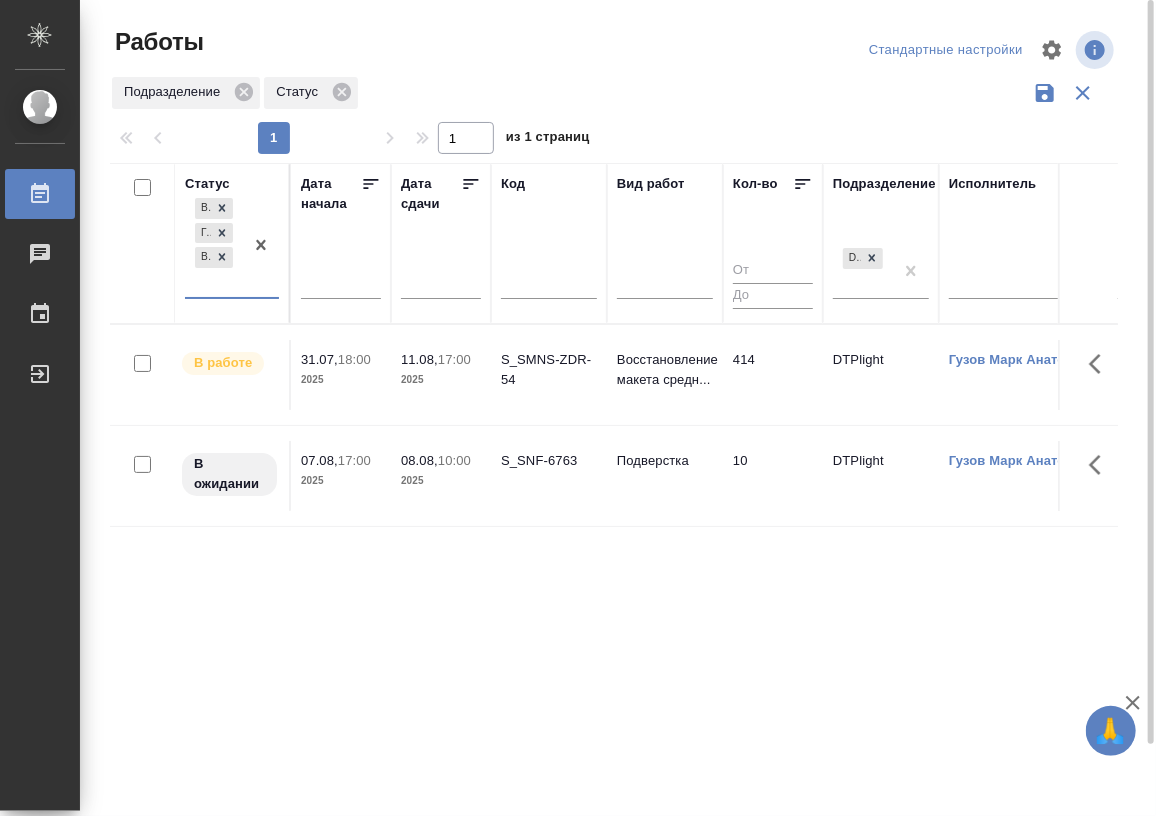 click on "В ожидании Готов к работе В работе" at bounding box center (214, 245) 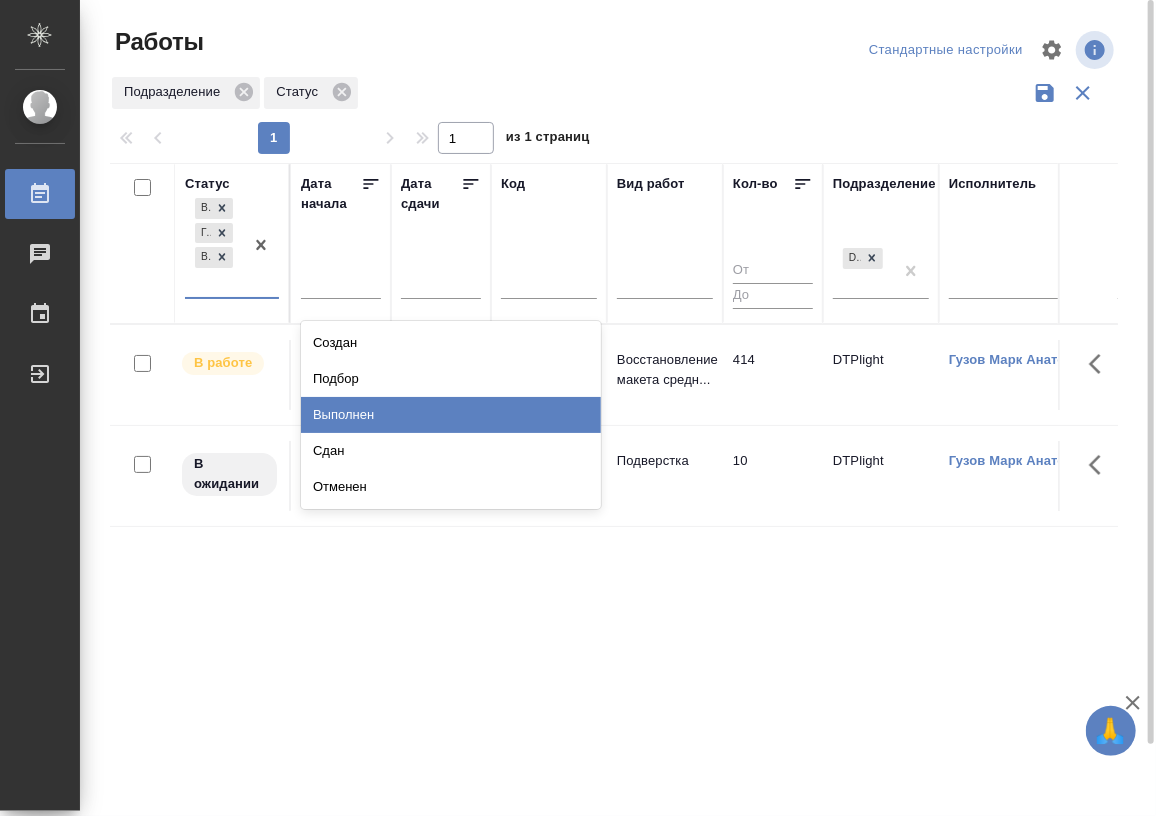 click on "Выполнен" at bounding box center (451, 415) 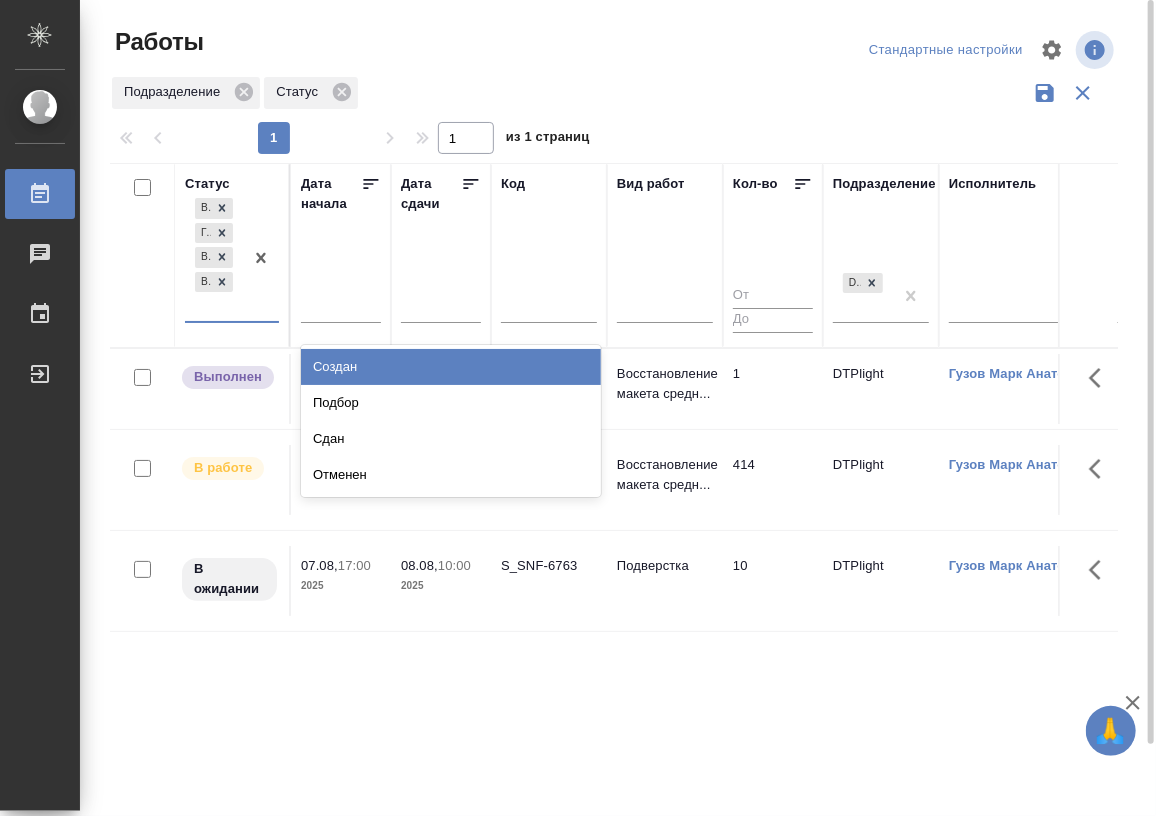 click on "В ожидании Готов к работе В работе Выполнен" at bounding box center (214, 257) 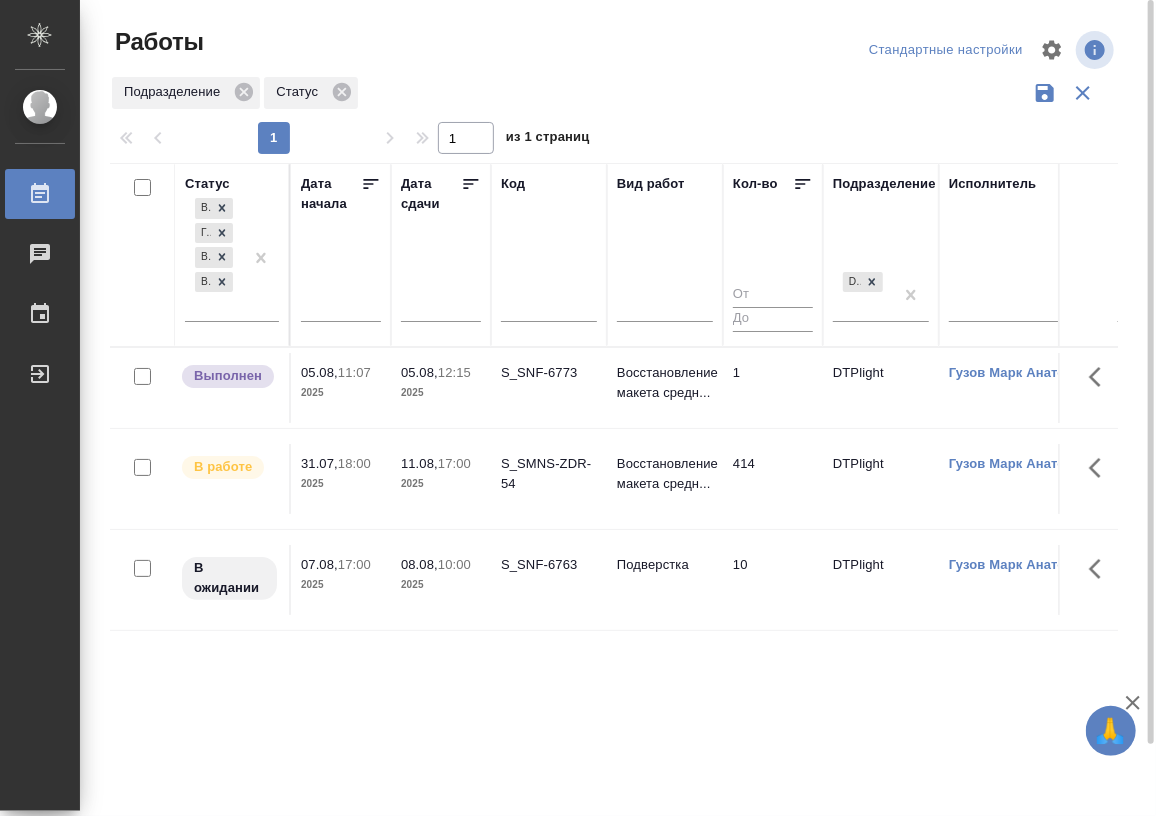 click on "Статус В ожидании Готов к работе В работе Выполнен Дата начала Дата сдачи Код Вид работ   Кол-во Подразделение DTPlight Исполнитель   Менеджеры верстки   Тематика   Тэги заказа   Комментарии по заказу Комментарии по работе Клиентские менеджеры   Проектная команда   Менеджер support   Тэги работы   Доп. статус заказа   Прогресс исполнителя в SC Проектные менеджеры     Выполнен 05.08,  11:07 2025 05.08,  12:15 2025 S_SNF-6773 Восстановление макета средн... 1 DTPlight Гузов Марк Анатольевич Документация для рег. органов СРОЧНО без МВ ... Сайдашева Диляра VIP клиенты Срочный Горшкова Валентина 31.07,  2025" at bounding box center [614, 523] 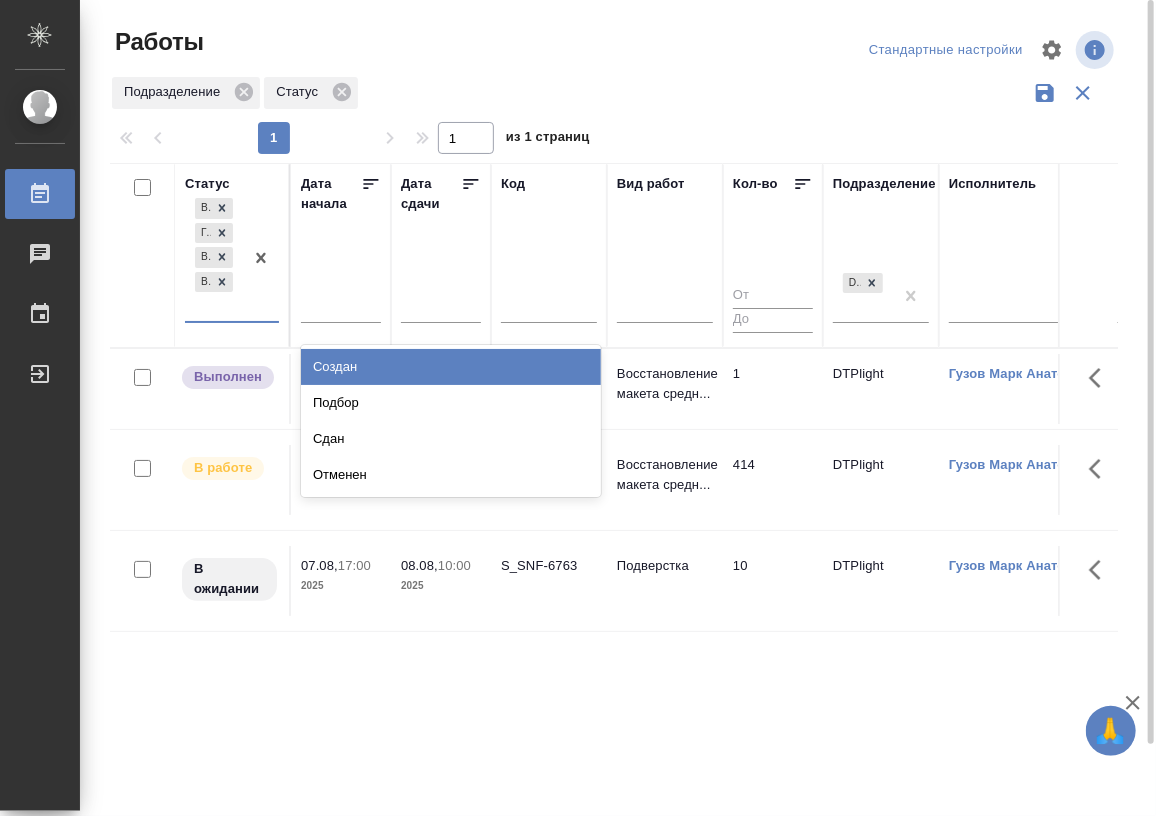 click on "В ожидании Готов к работе В работе Выполнен" at bounding box center [214, 257] 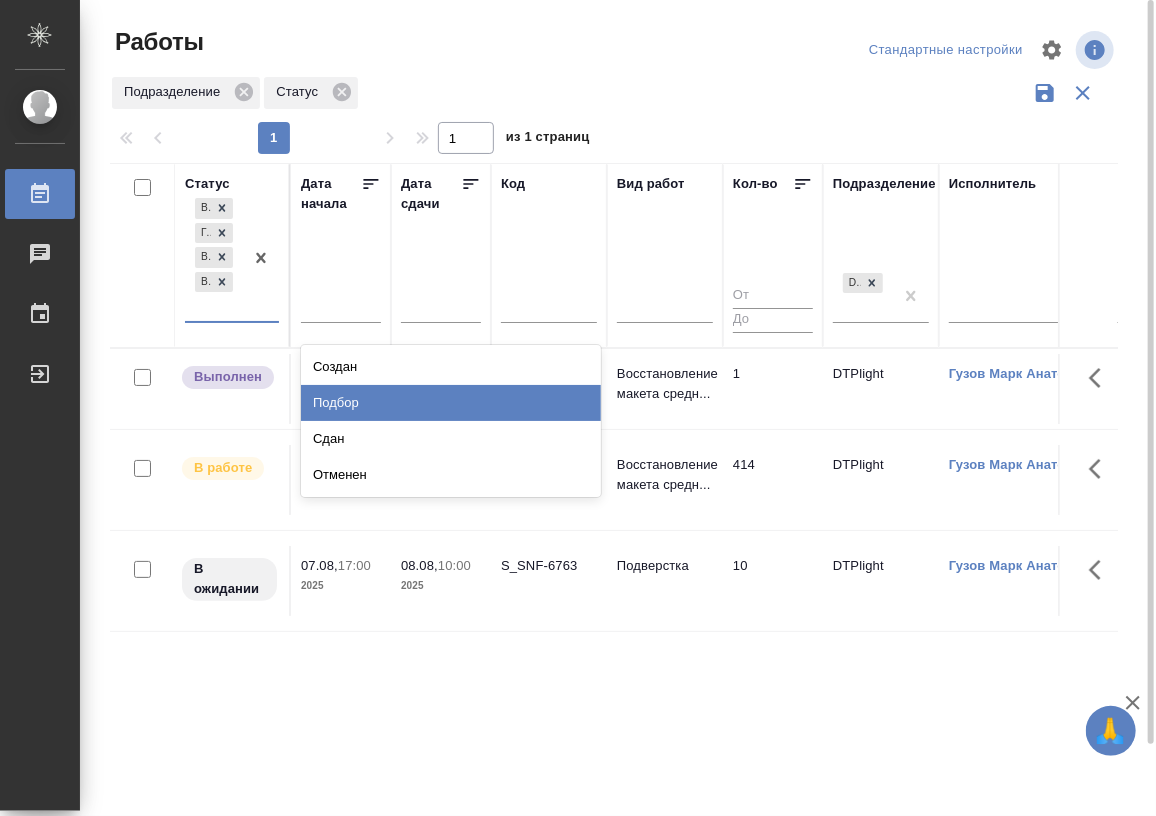 click on "Подбор" at bounding box center (451, 403) 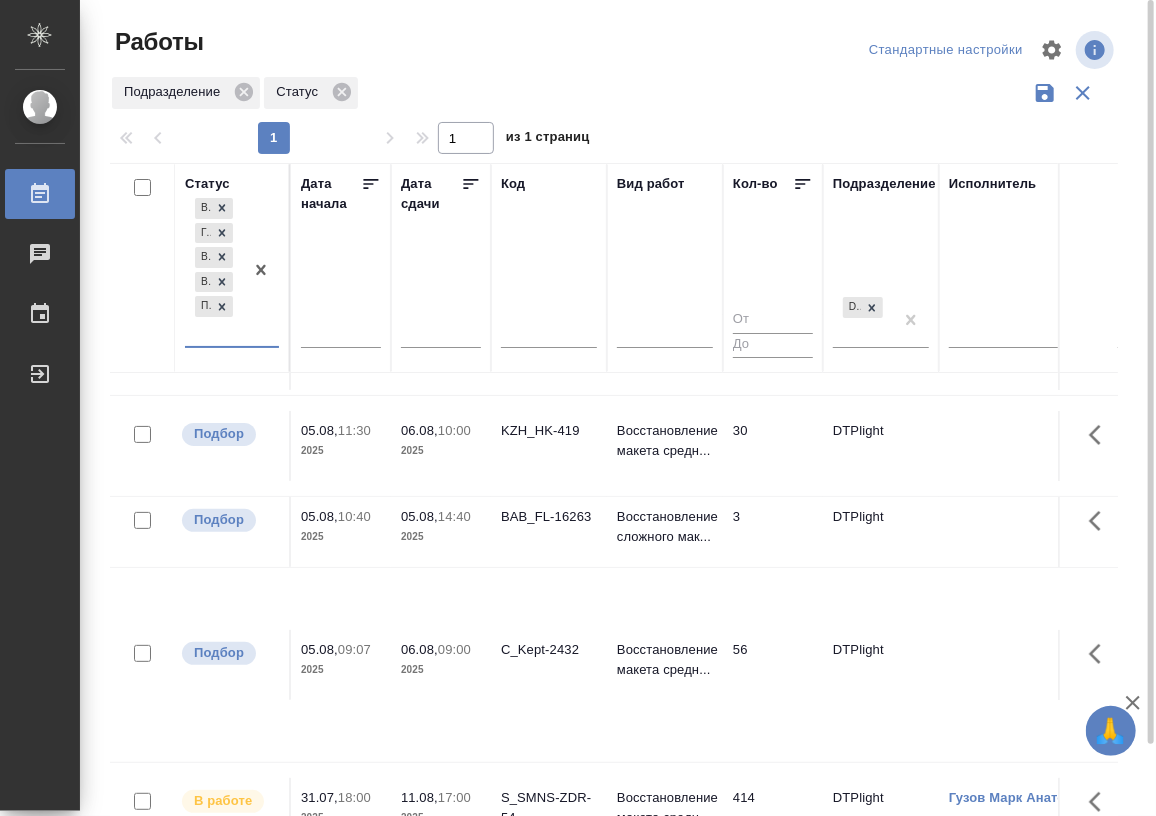 scroll, scrollTop: 153, scrollLeft: 0, axis: vertical 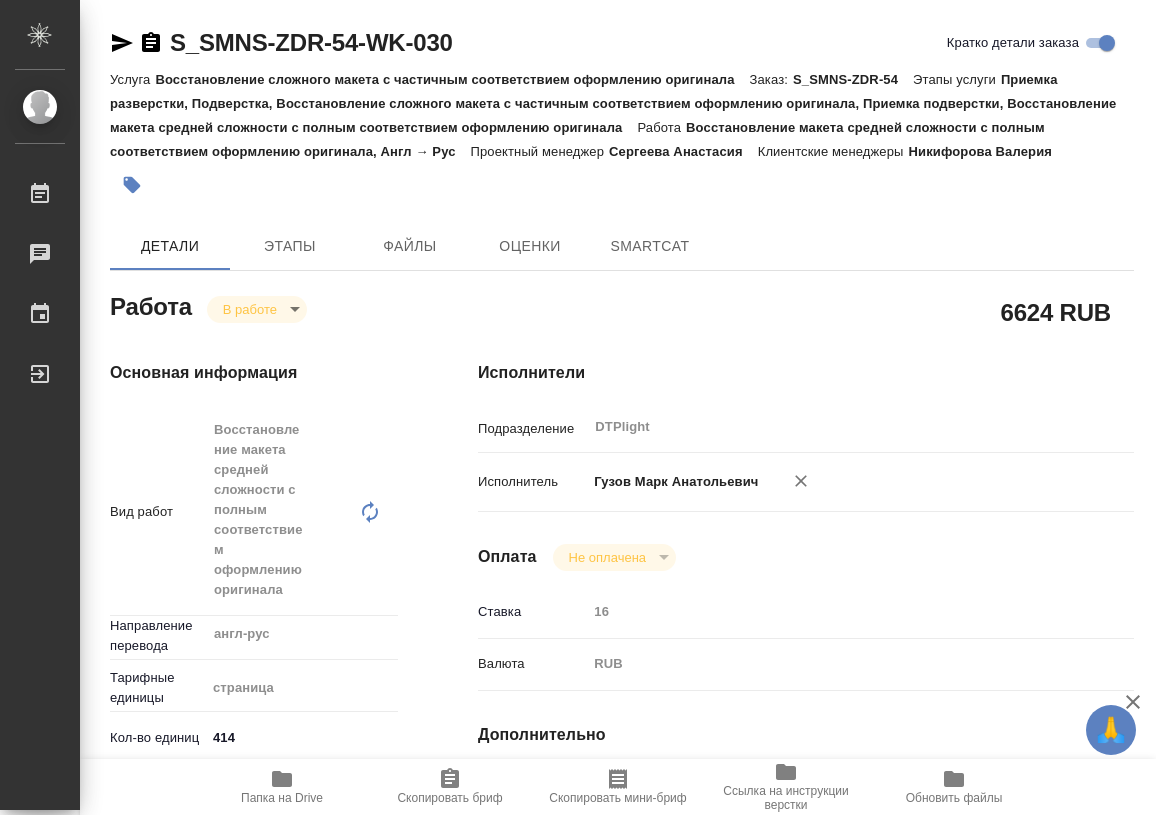 type on "x" 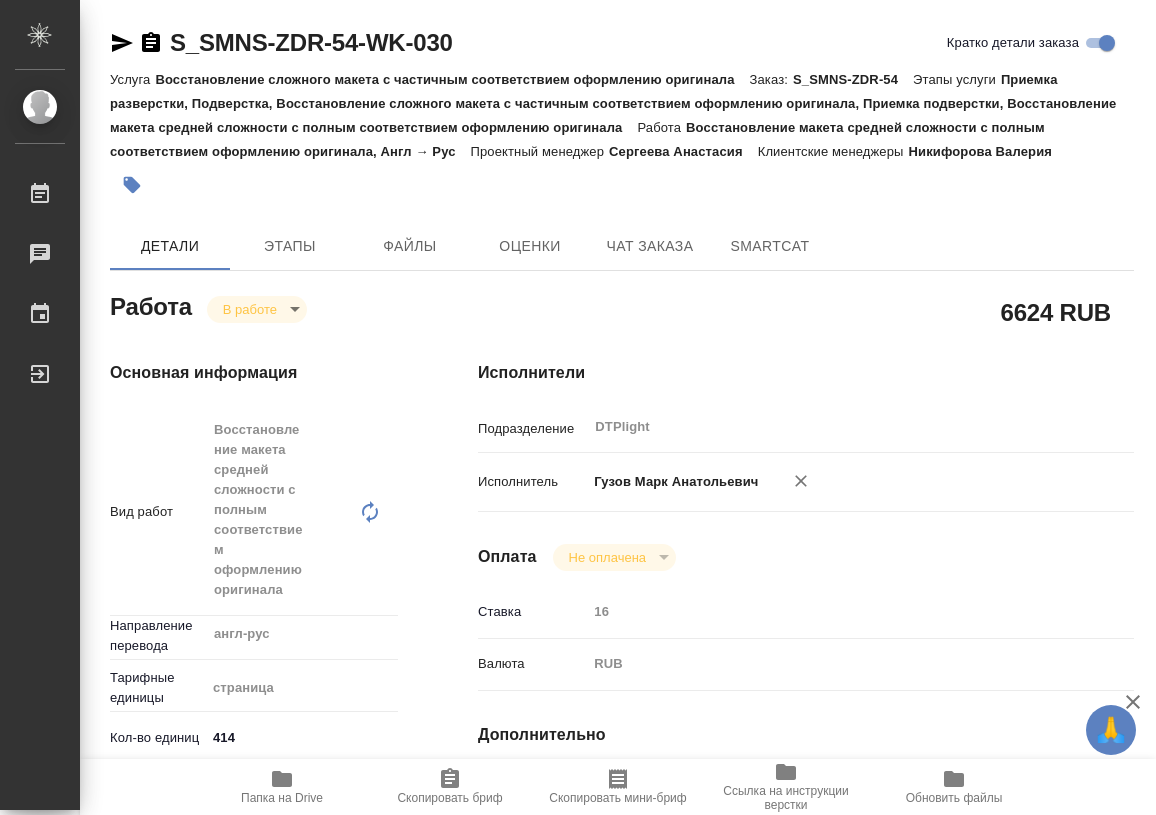 type on "x" 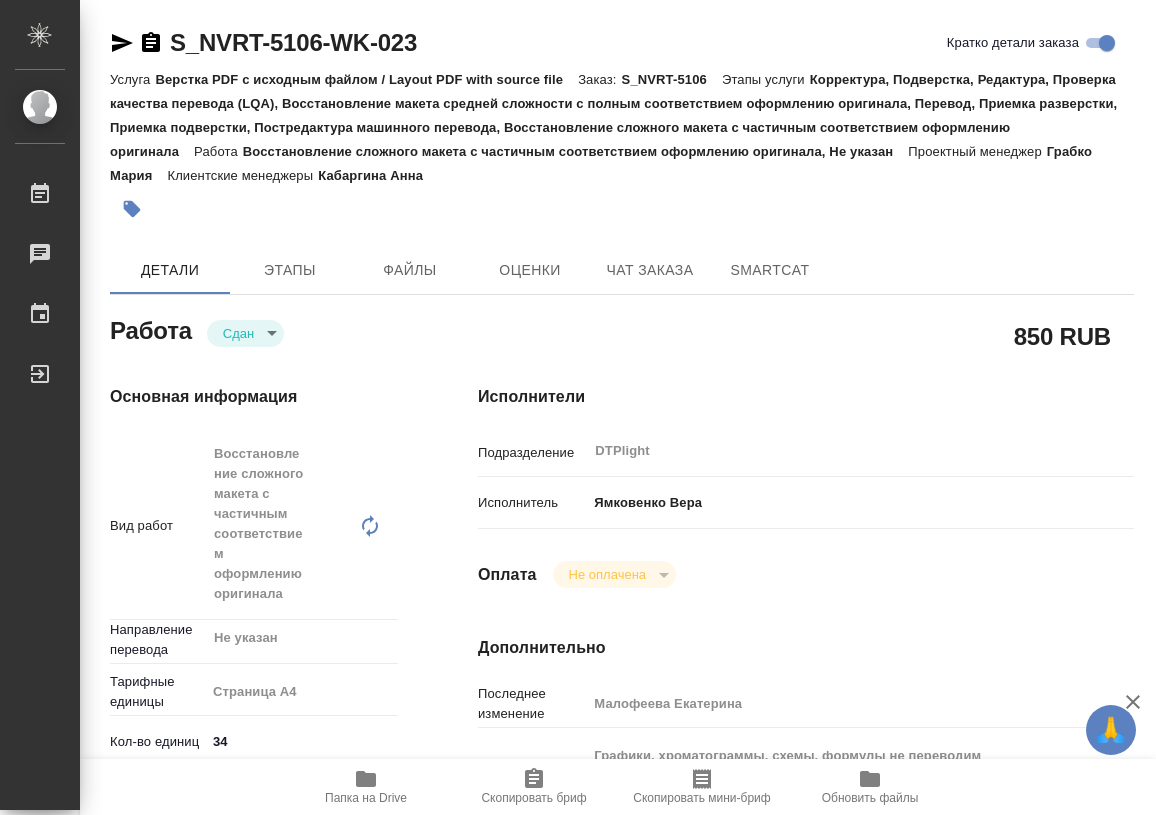 type on "x" 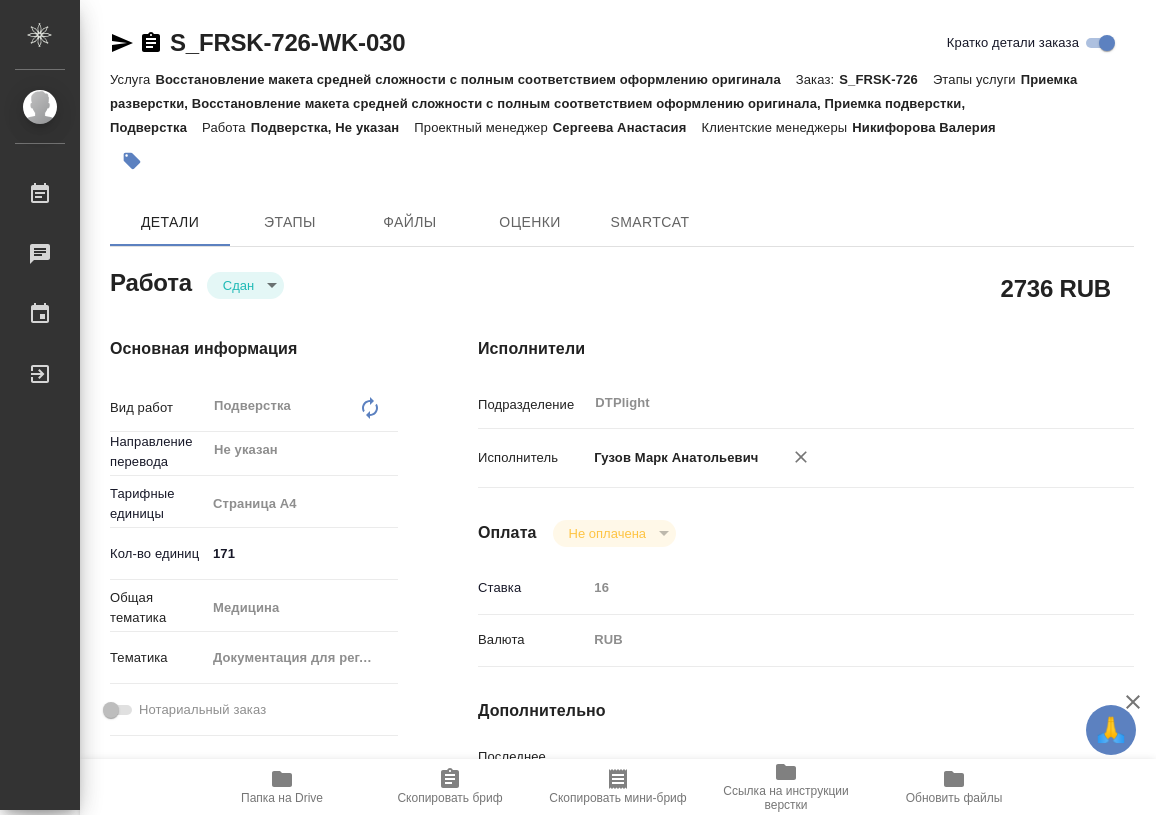 type on "x" 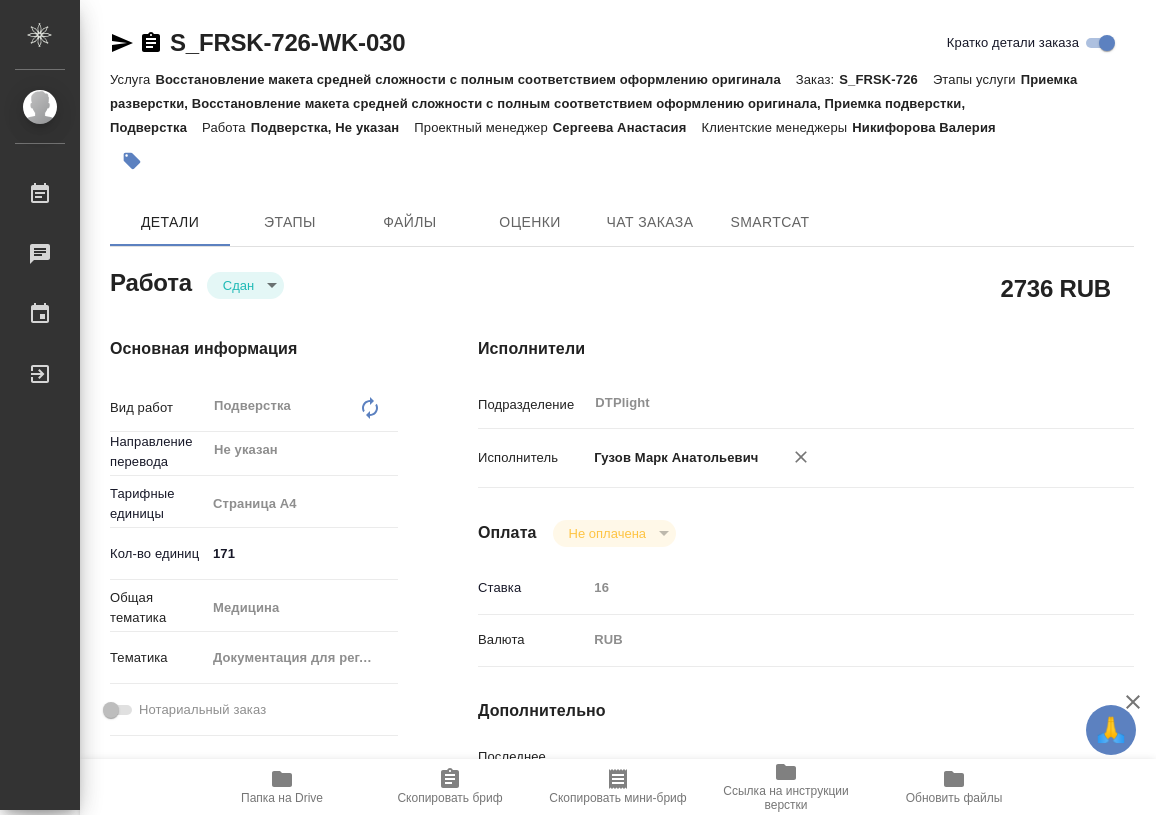 type on "x" 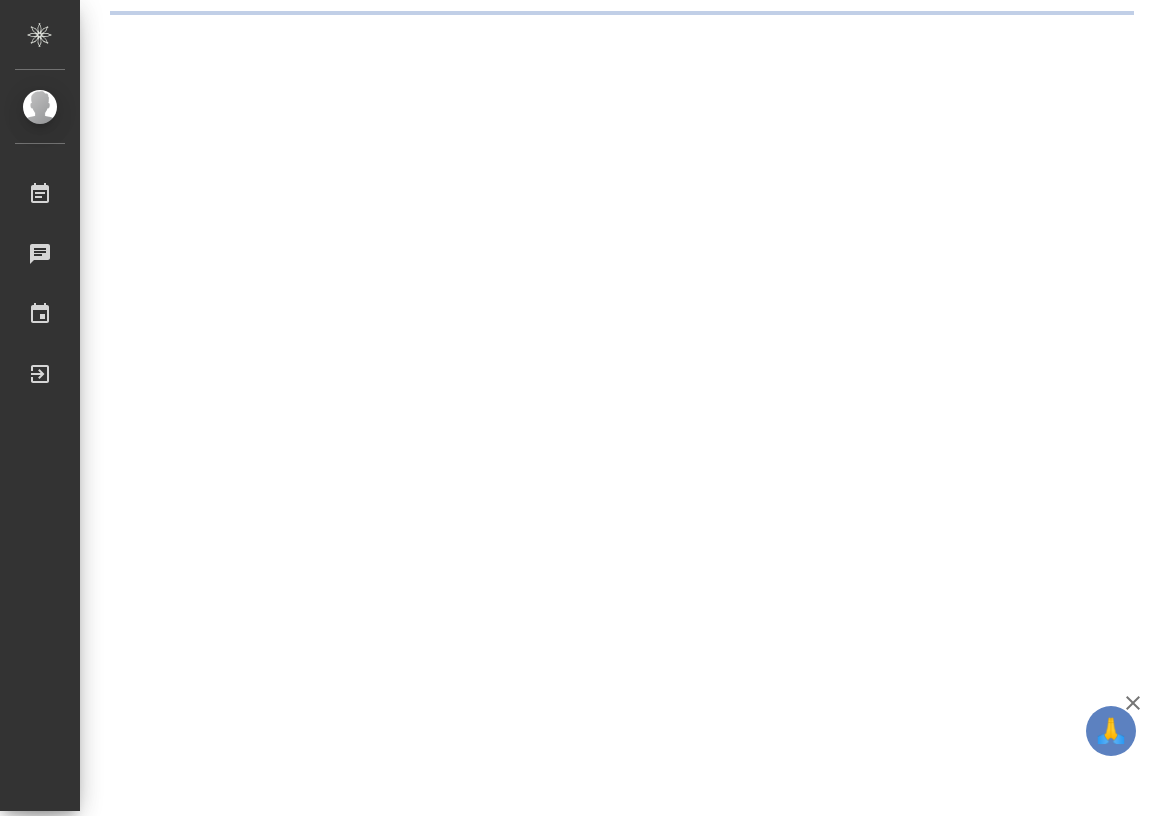 scroll, scrollTop: 0, scrollLeft: 0, axis: both 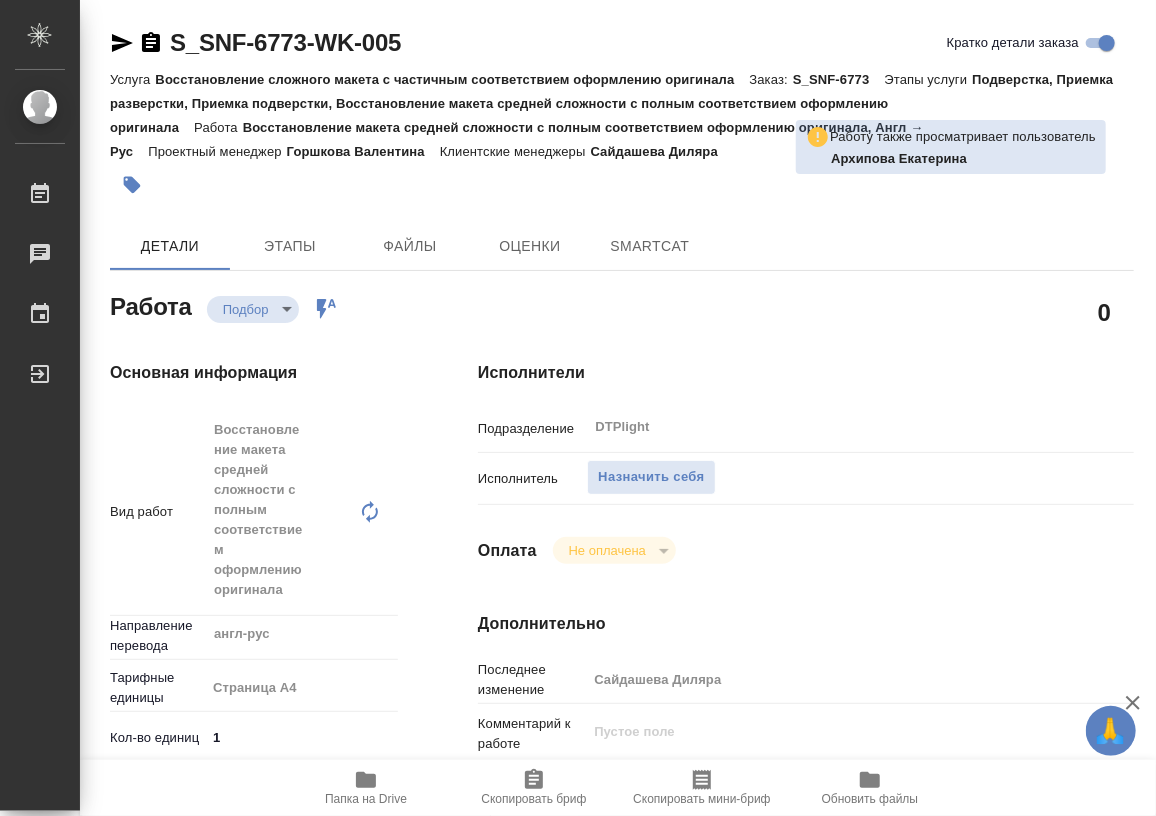 type on "x" 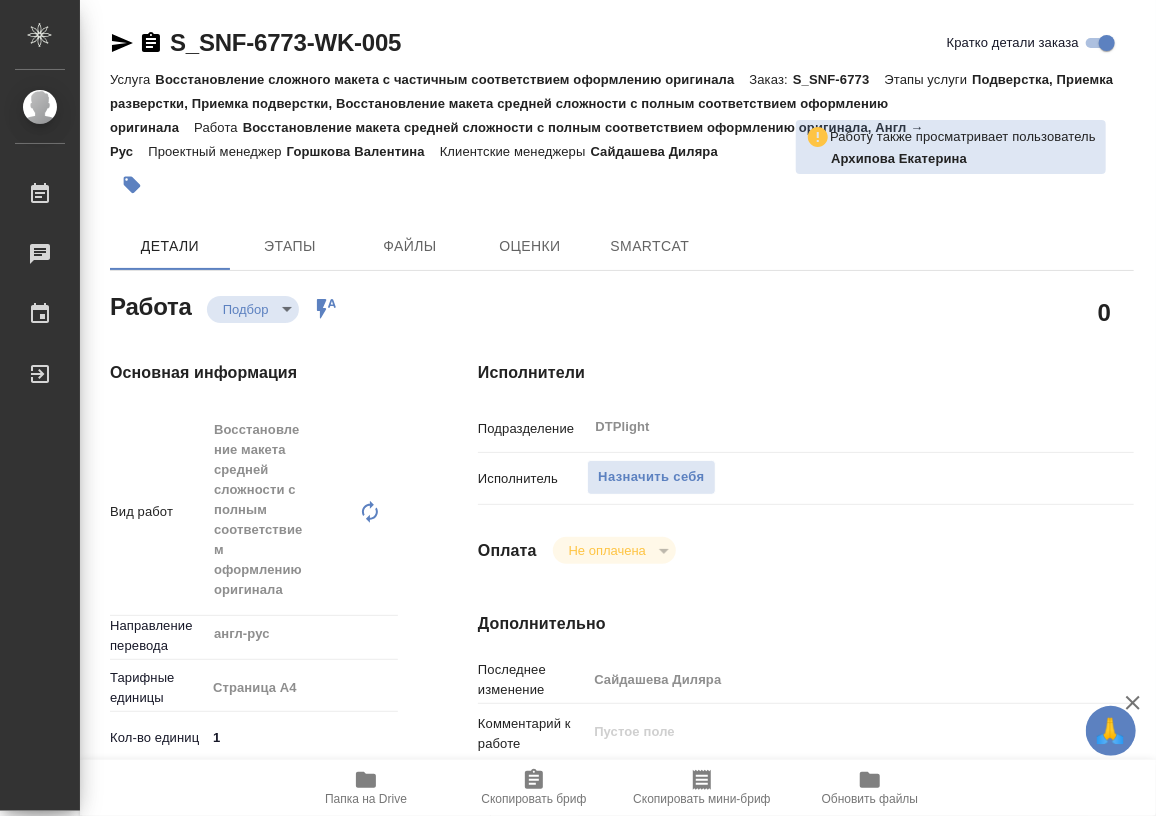 type on "x" 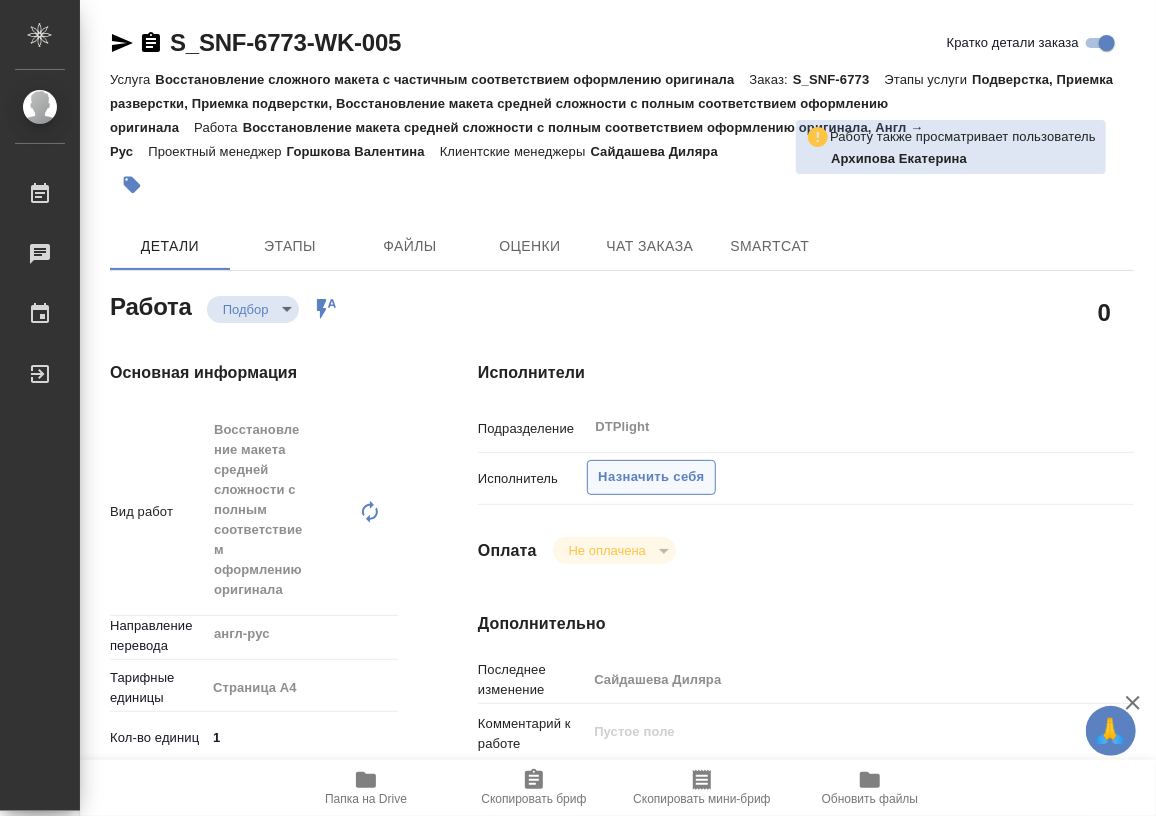 click on "Назначить себя" at bounding box center [651, 477] 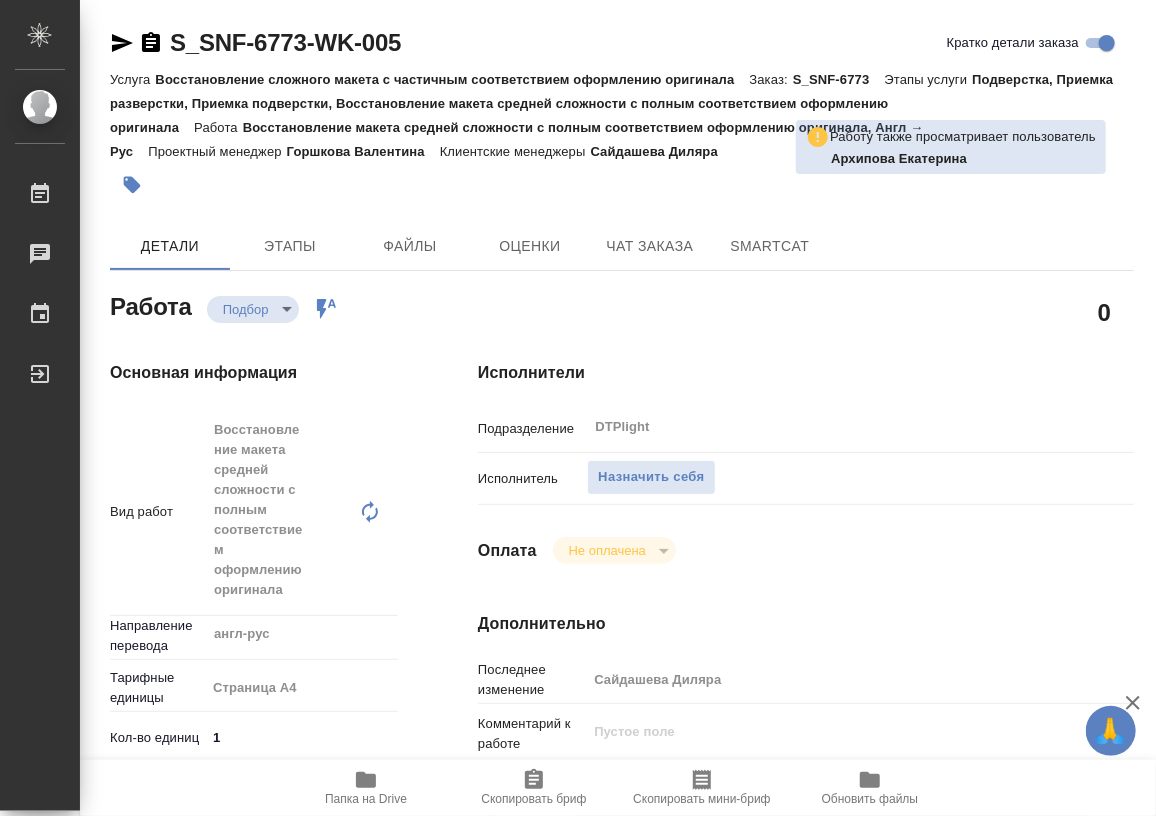 type on "x" 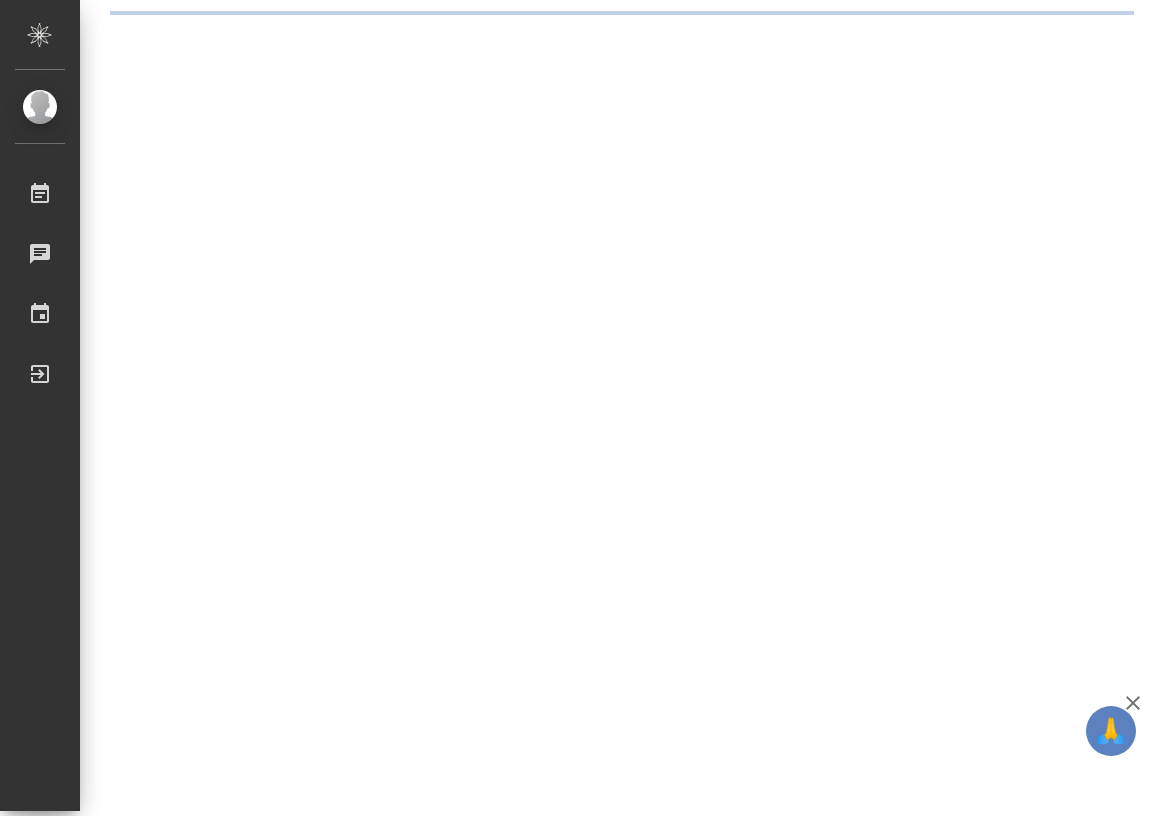 scroll, scrollTop: 0, scrollLeft: 0, axis: both 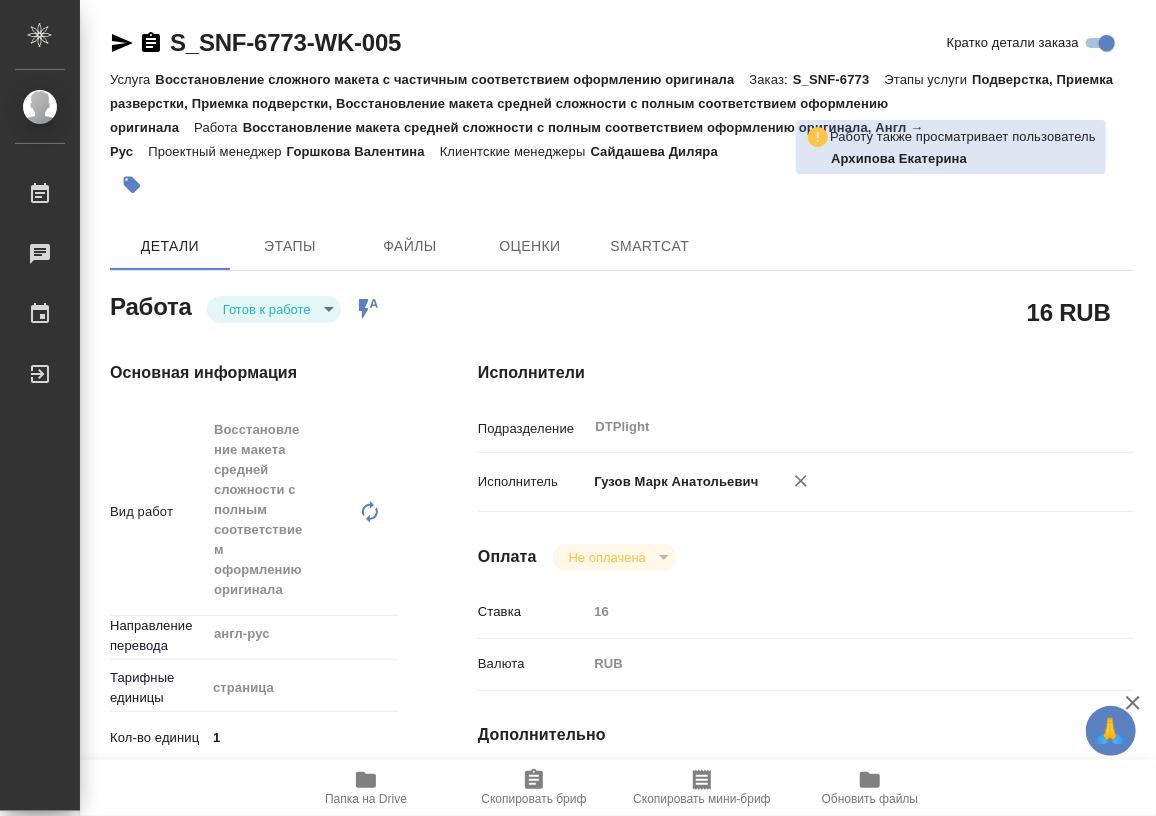type on "x" 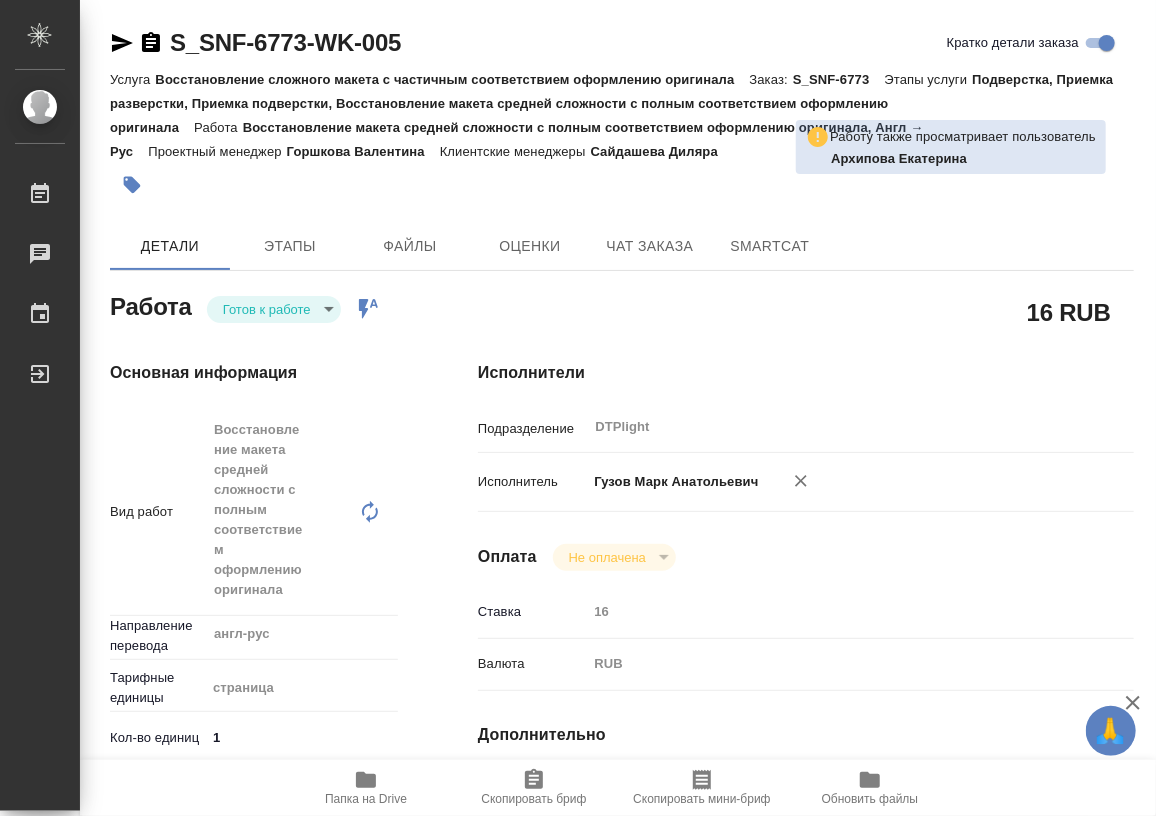 type on "x" 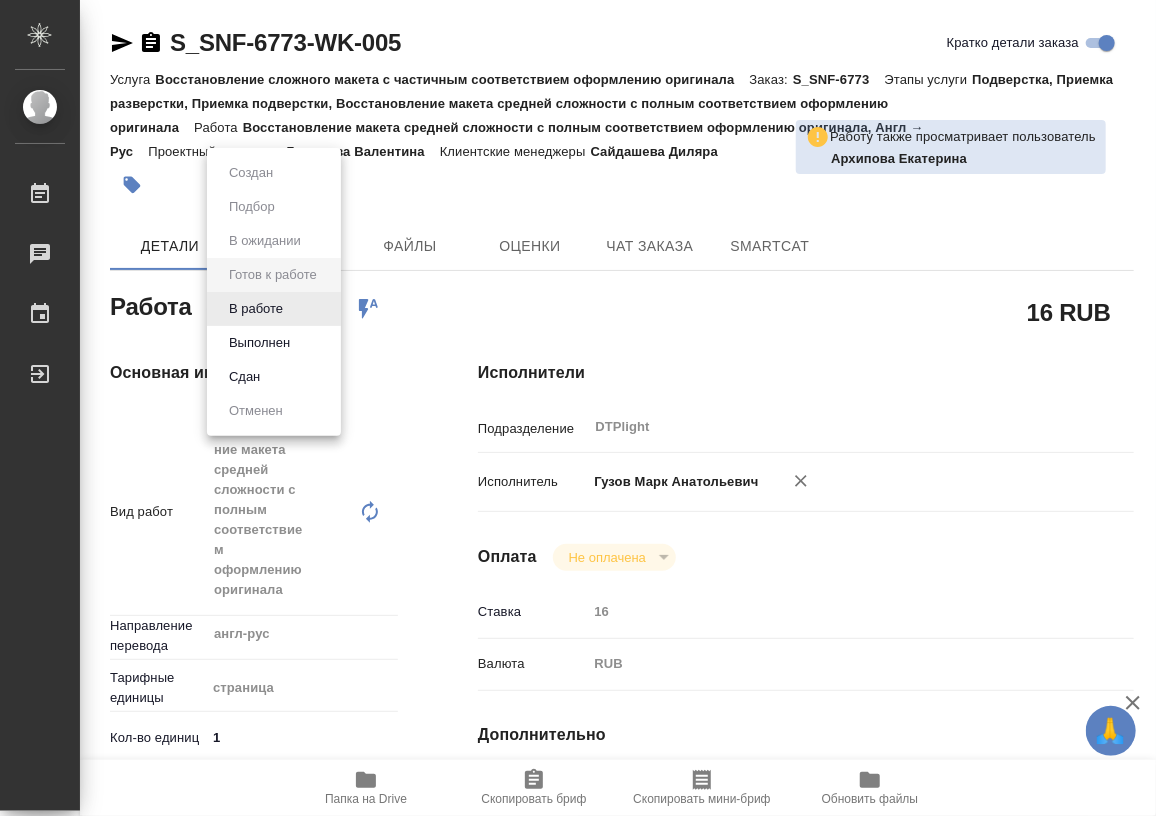 click on "🙏 .cls-1
fill:#fff;
AWATERA Работы 0 Чаты График Выйти S_SNF-6773-WK-005 Кратко детали заказа Услуга Восстановление сложного макета с частичным соответствием оформлению оригинала Заказ: S_SNF-6773 Этапы услуги Подверстка, Приемка разверстки, Приемка подверстки, Восстановление макета средней сложности с полным соответствием оформлению оригинала Работа Восстановление макета средней сложности с полным соответствием оформлению оригинала, Англ → Рус Проектный менеджер [LAST] [LAST] Клиентские менеджеры [LAST] [LAST] [LAST] Детали Этапы" at bounding box center [578, 408] 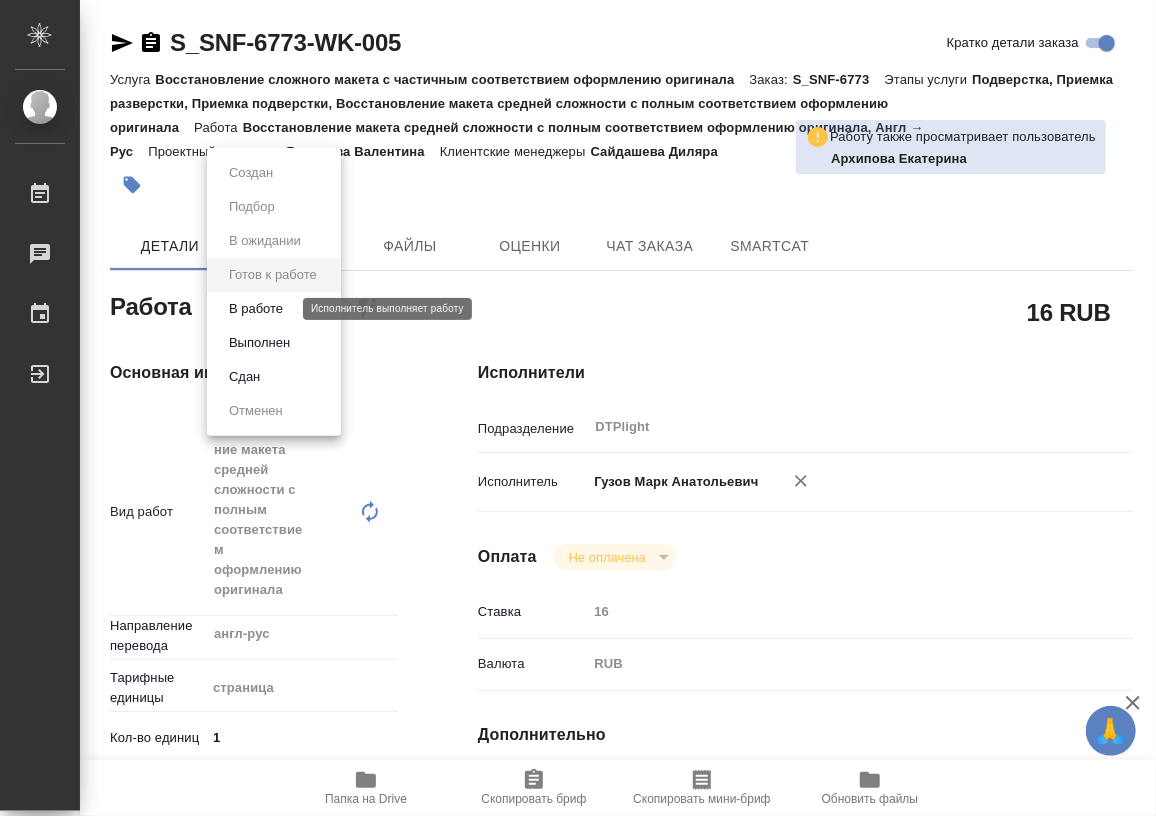 click on "В работе" at bounding box center [256, 309] 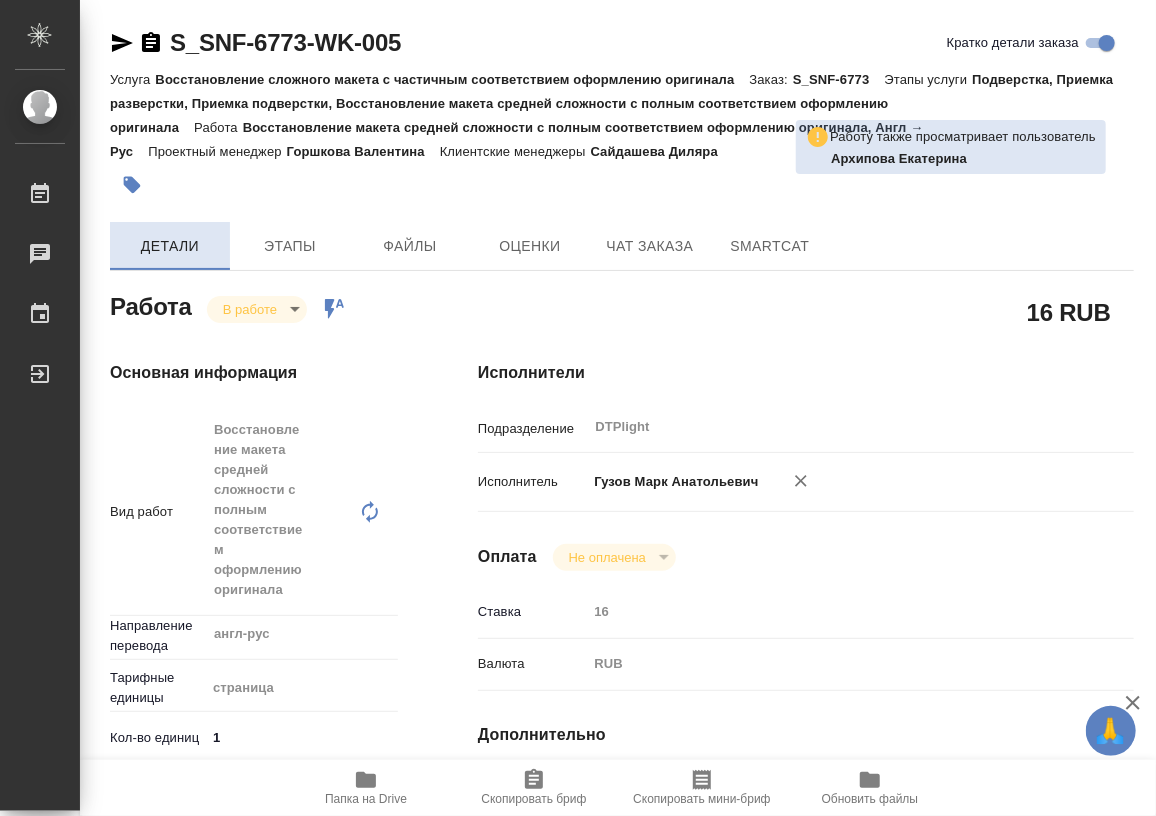 type on "x" 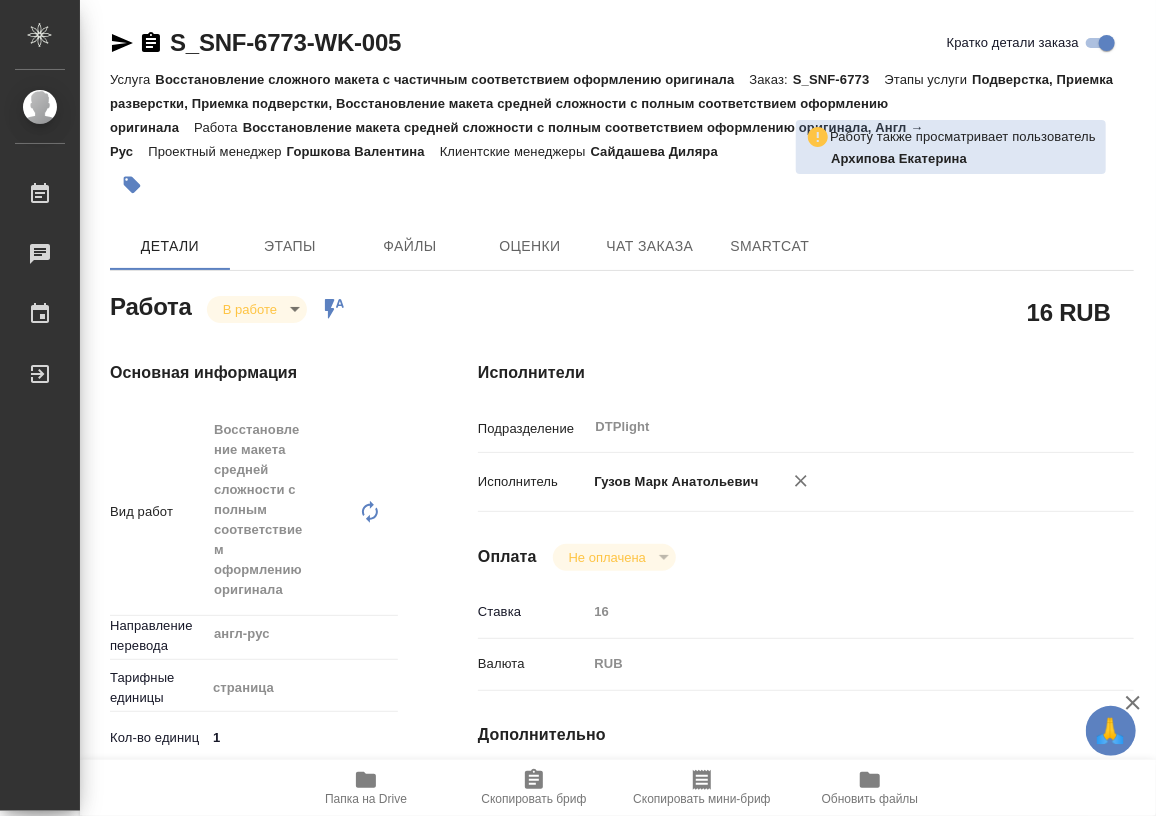 type on "x" 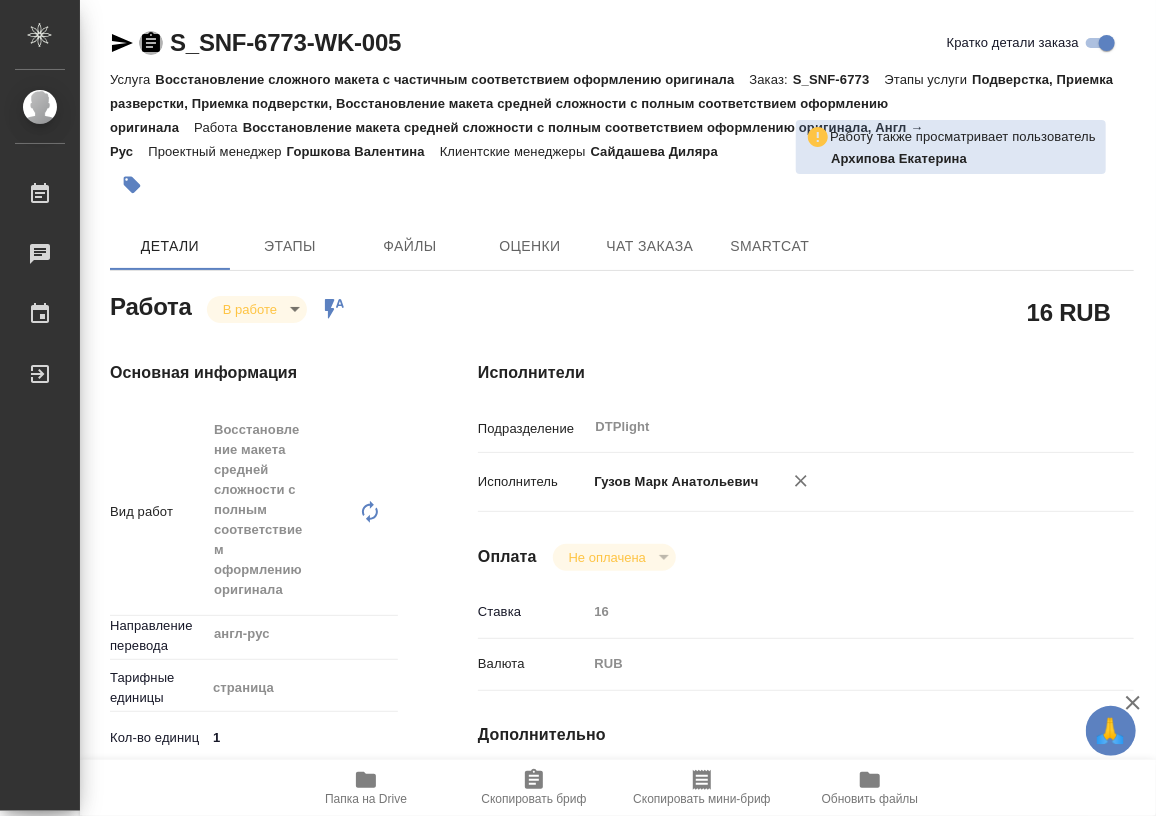 click 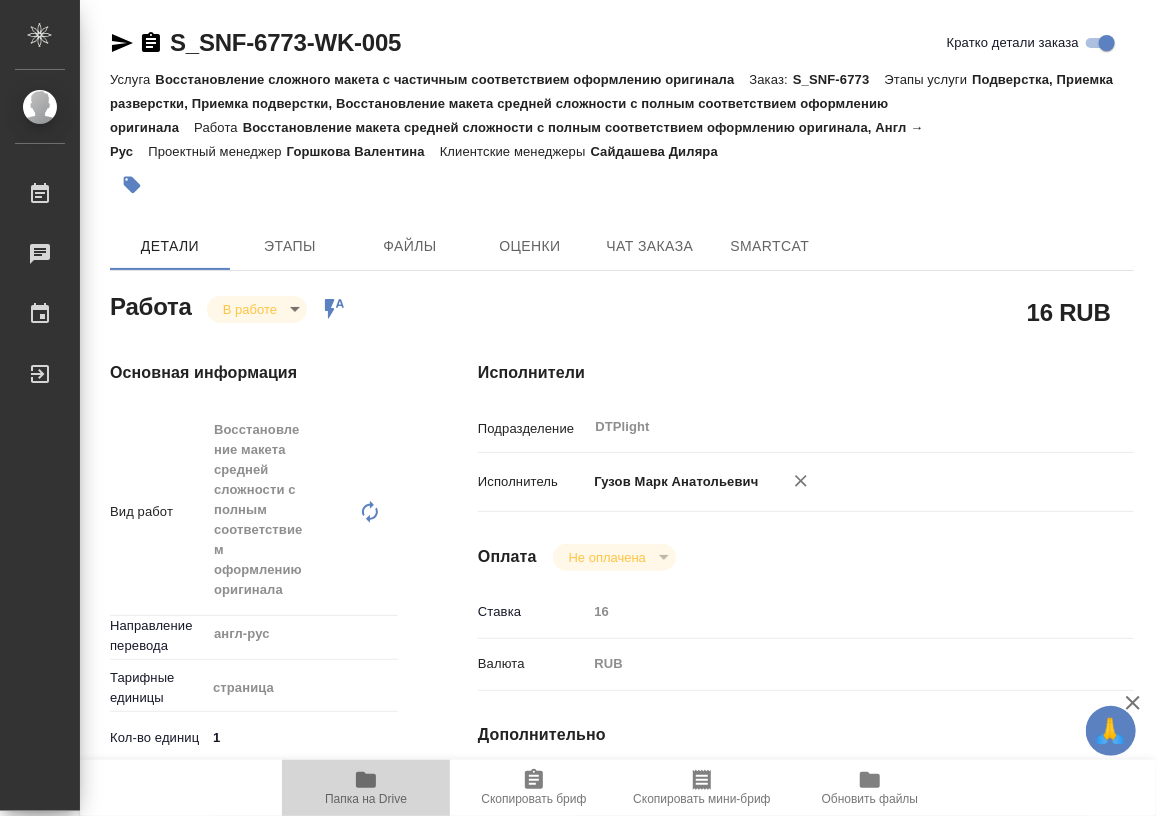 click 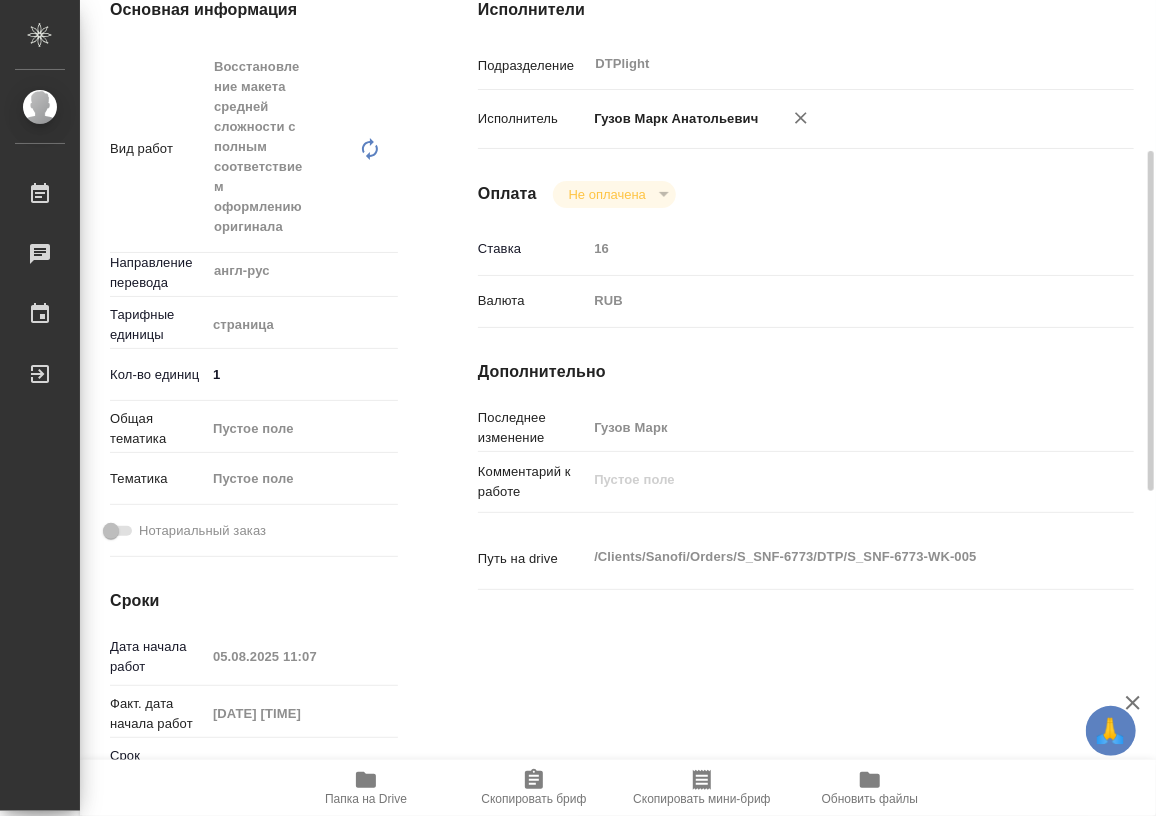scroll, scrollTop: 0, scrollLeft: 0, axis: both 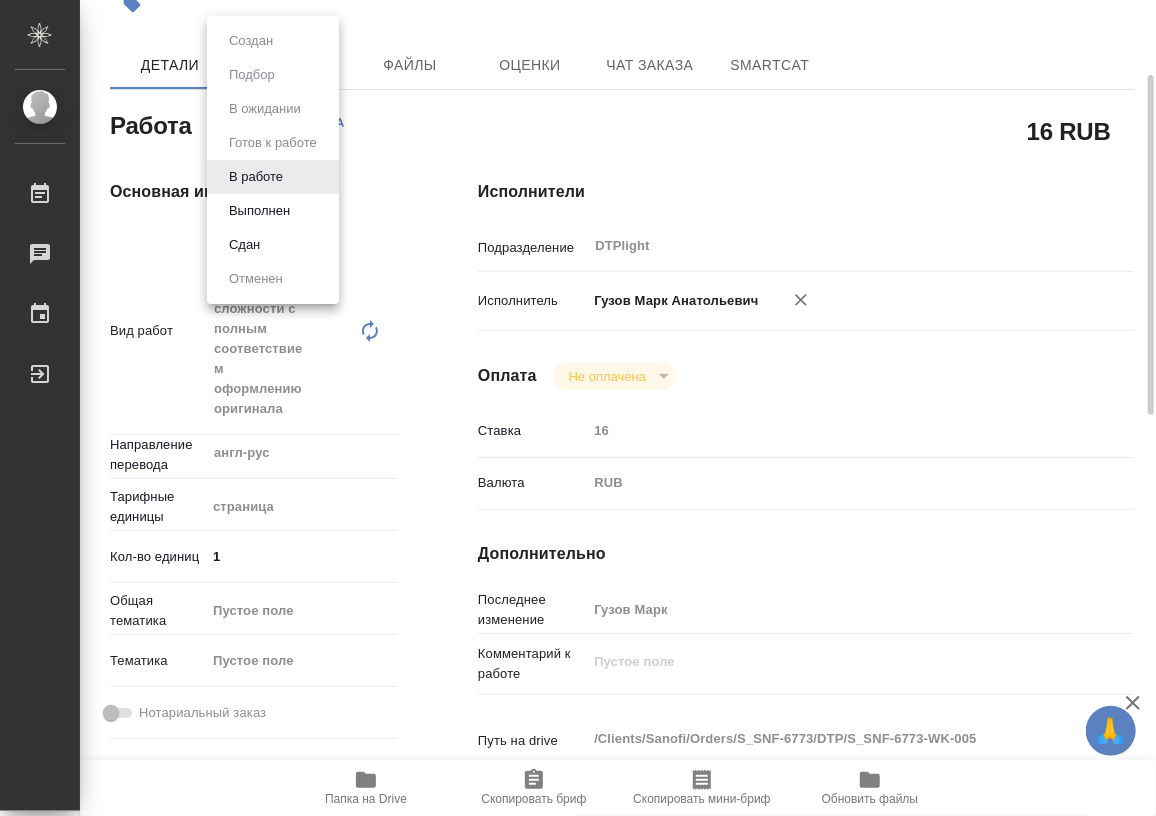 click on "🙏 .cls-1
fill:#fff;
AWATERA Работы 0 Чаты График Выйти S_SNF-6773-WK-005 Кратко детали заказа Услуга Восстановление сложного макета с частичным соответствием оформлению оригинала Заказ: S_SNF-6773 Этапы услуги Подверстка, Приемка разверстки, Приемка подверстки, Восстановление макета средней сложности с полным соответствием оформлению оригинала Работа Восстановление макета средней сложности с полным соответствием оформлению оригинала, Англ → Рус Проектный менеджер [LAST] [LAST] Клиентские менеджеры [LAST] [LAST] Детали Этапы Файлы Оценки SmartCat x" at bounding box center [578, 408] 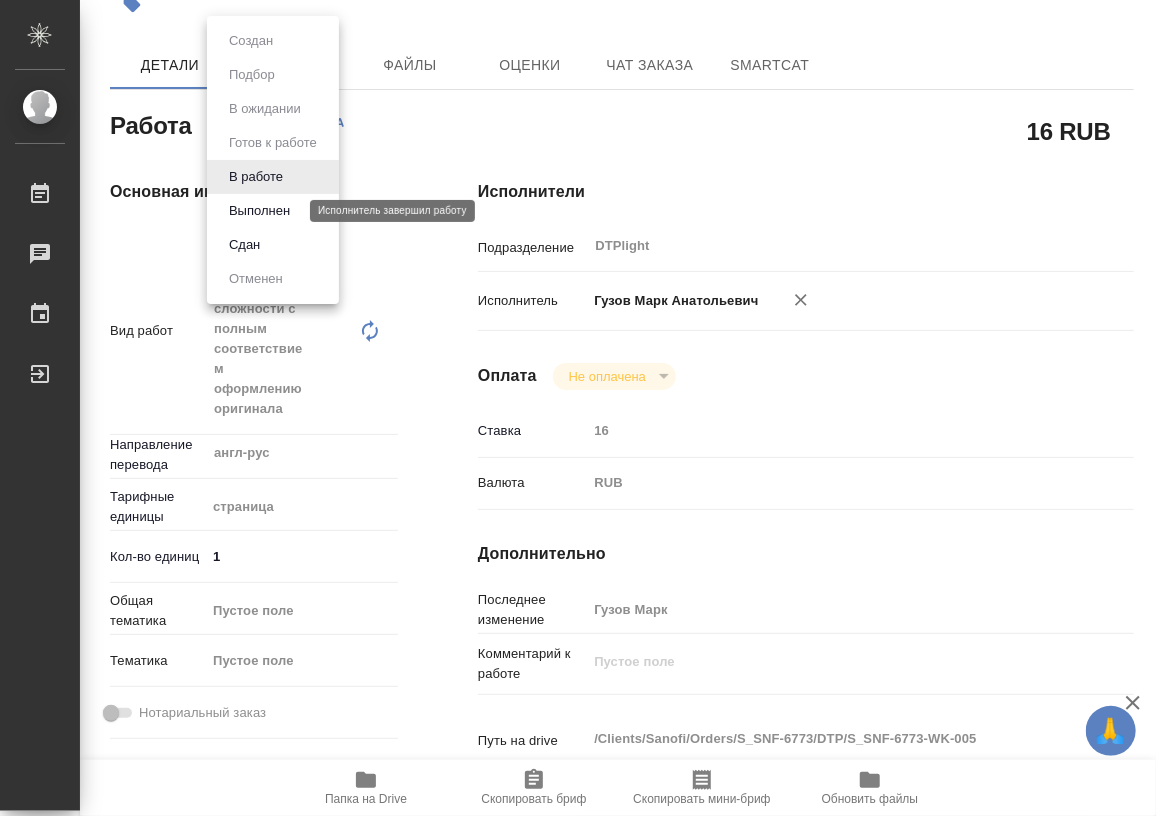 click on "Выполнен" at bounding box center (259, 211) 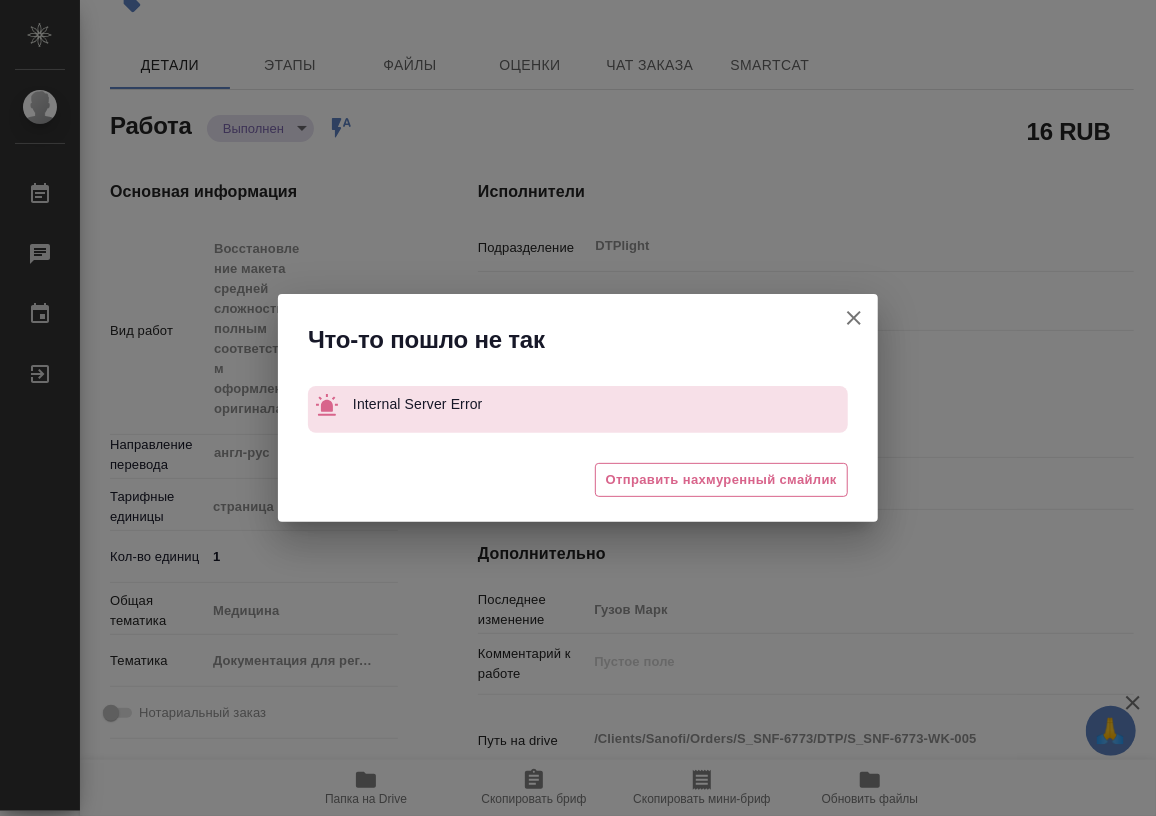 type on "x" 